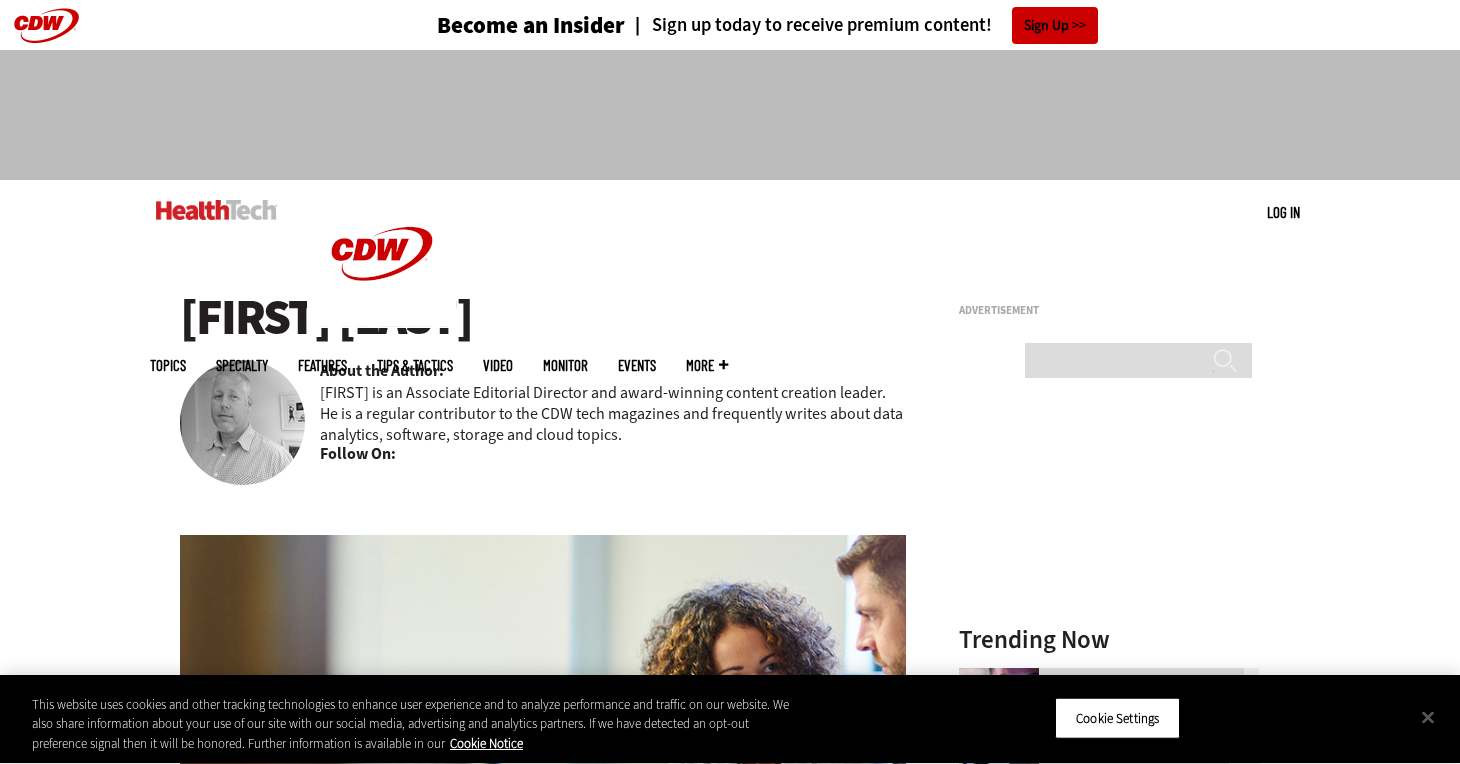 scroll, scrollTop: 0, scrollLeft: 0, axis: both 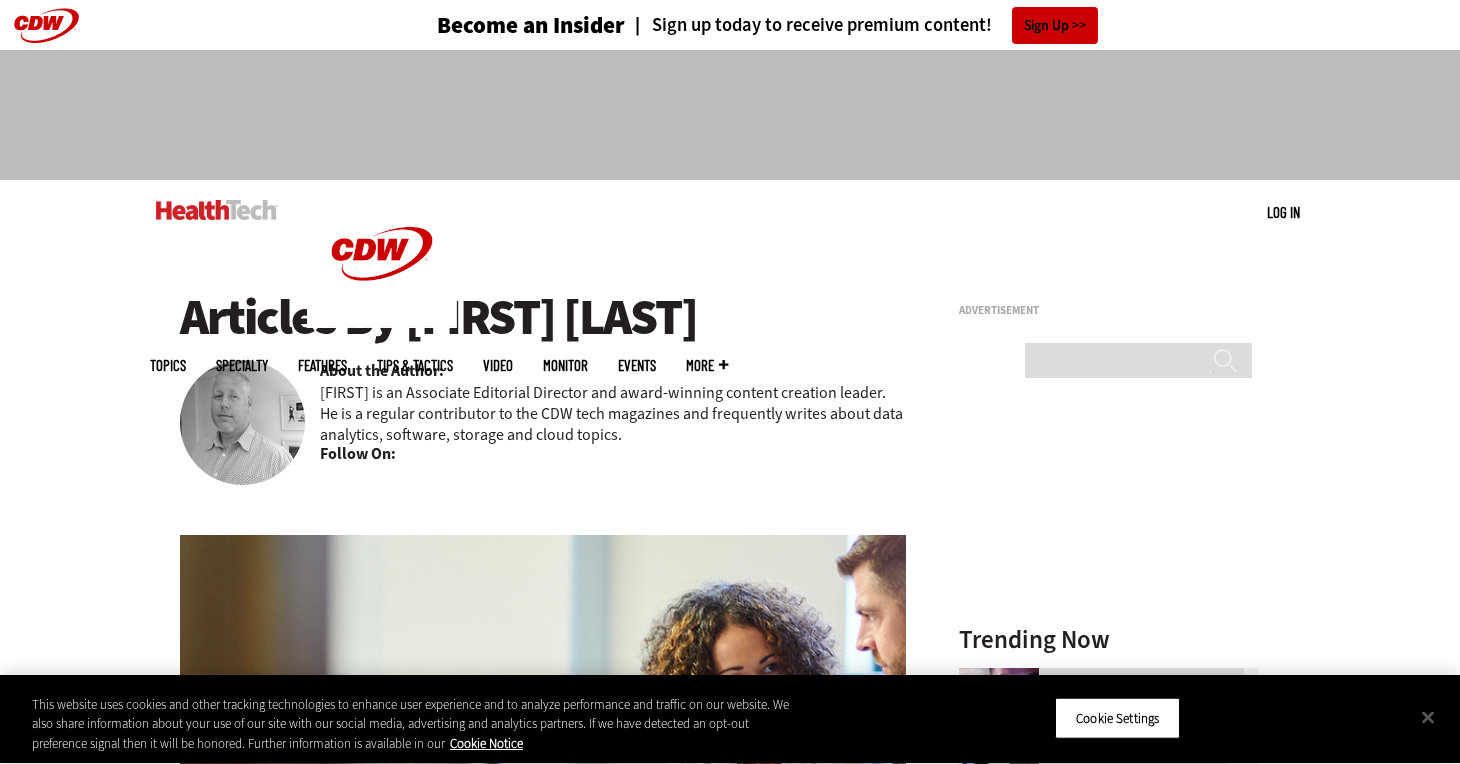 click on "Follow On:" at bounding box center (358, 454) 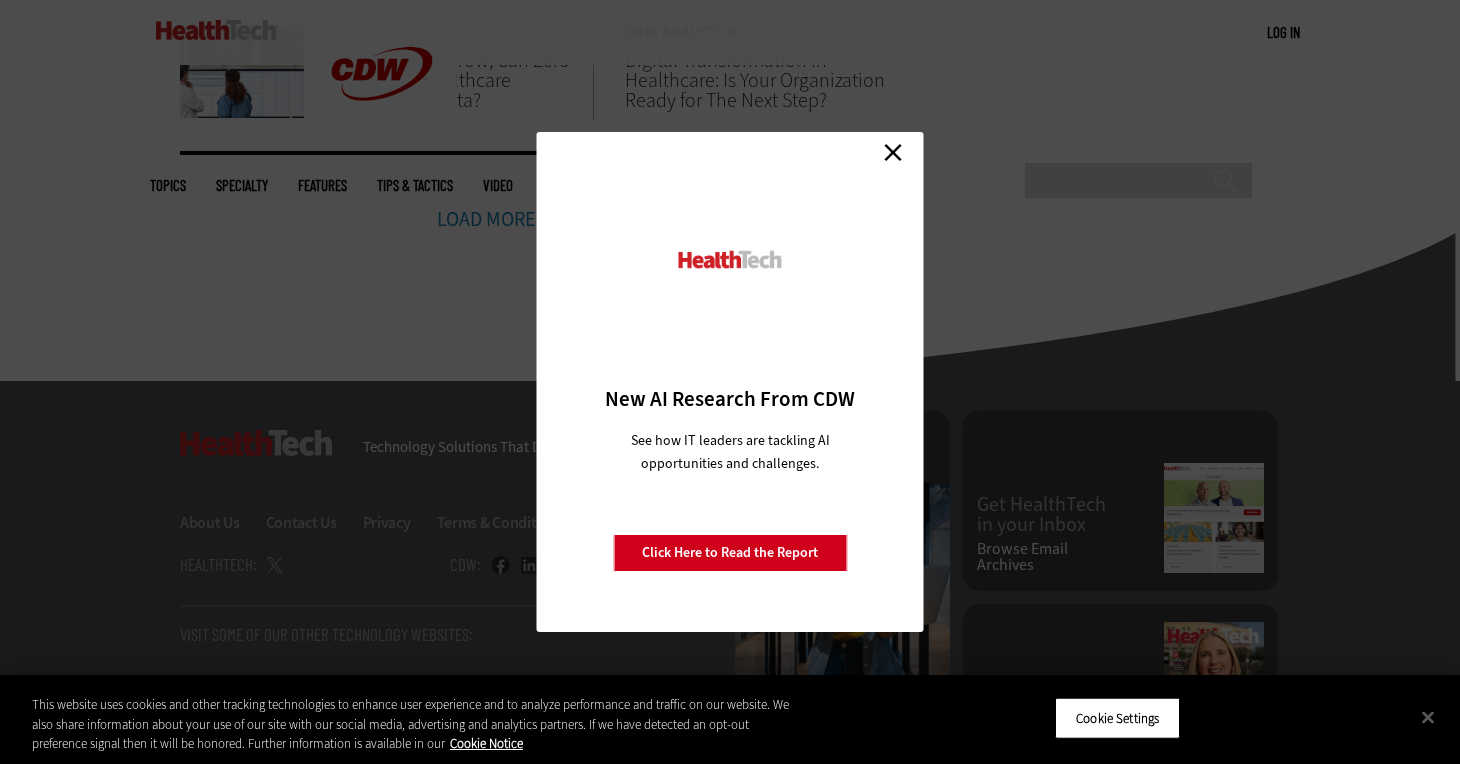 scroll, scrollTop: 925, scrollLeft: 0, axis: vertical 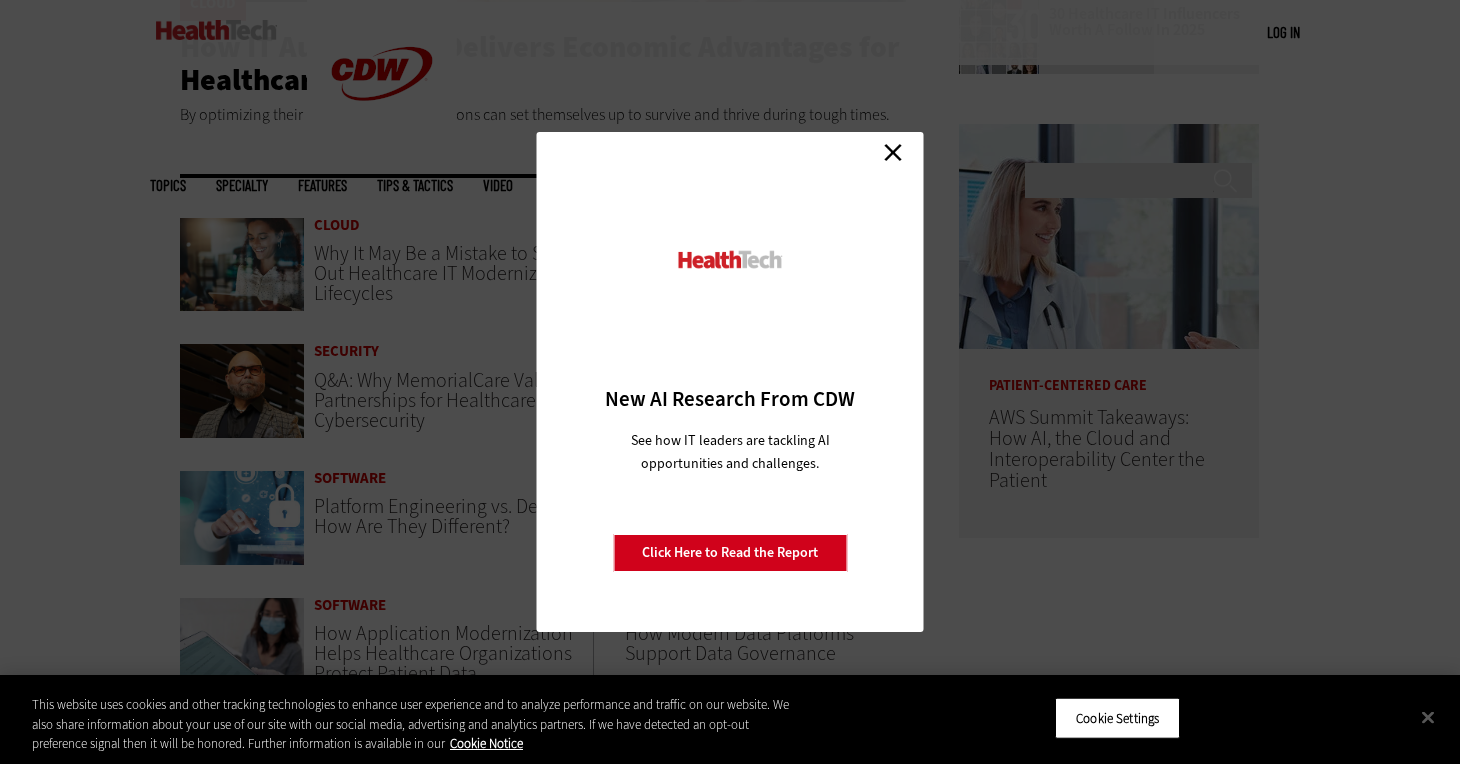 click on "Close" at bounding box center [893, 152] 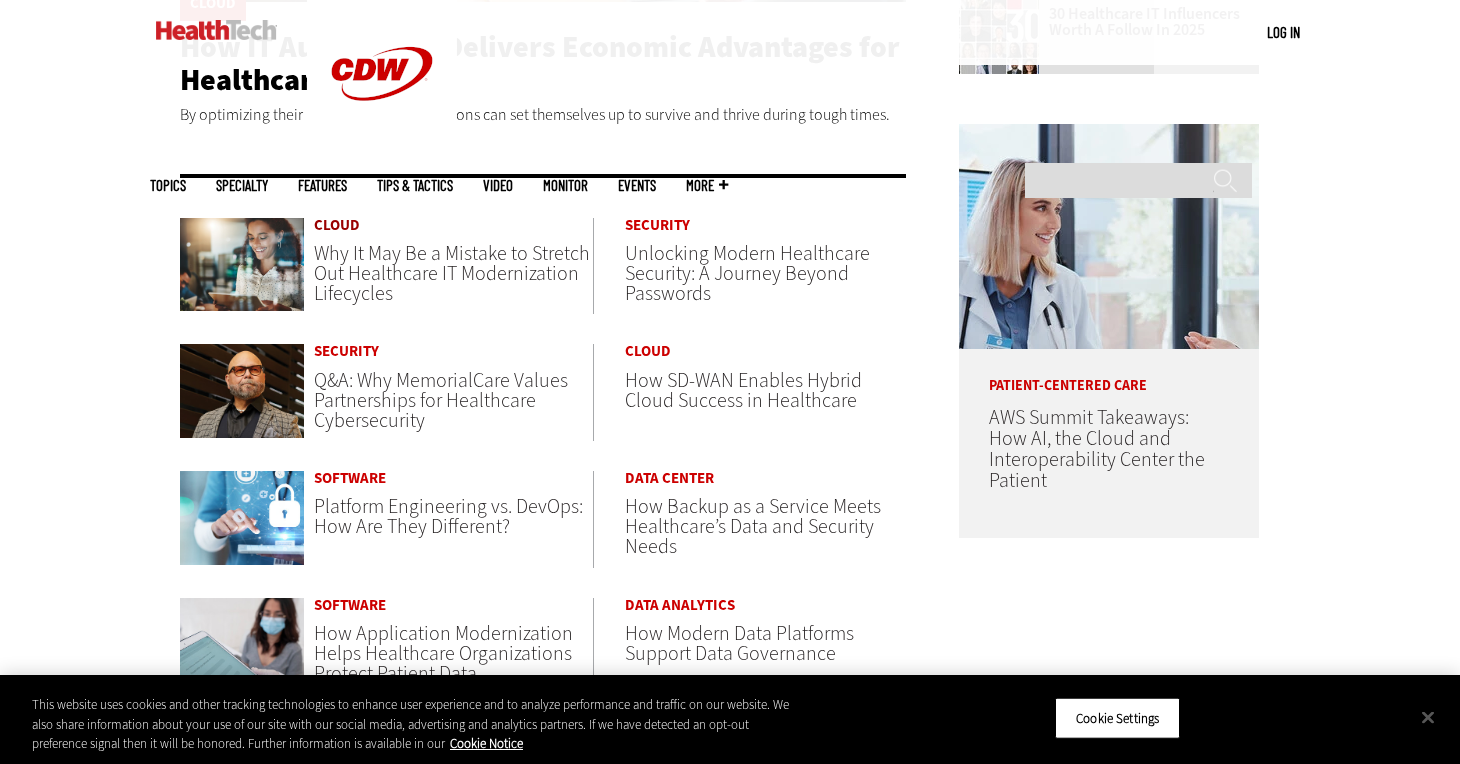 click on "Cloud" at bounding box center (453, 225) 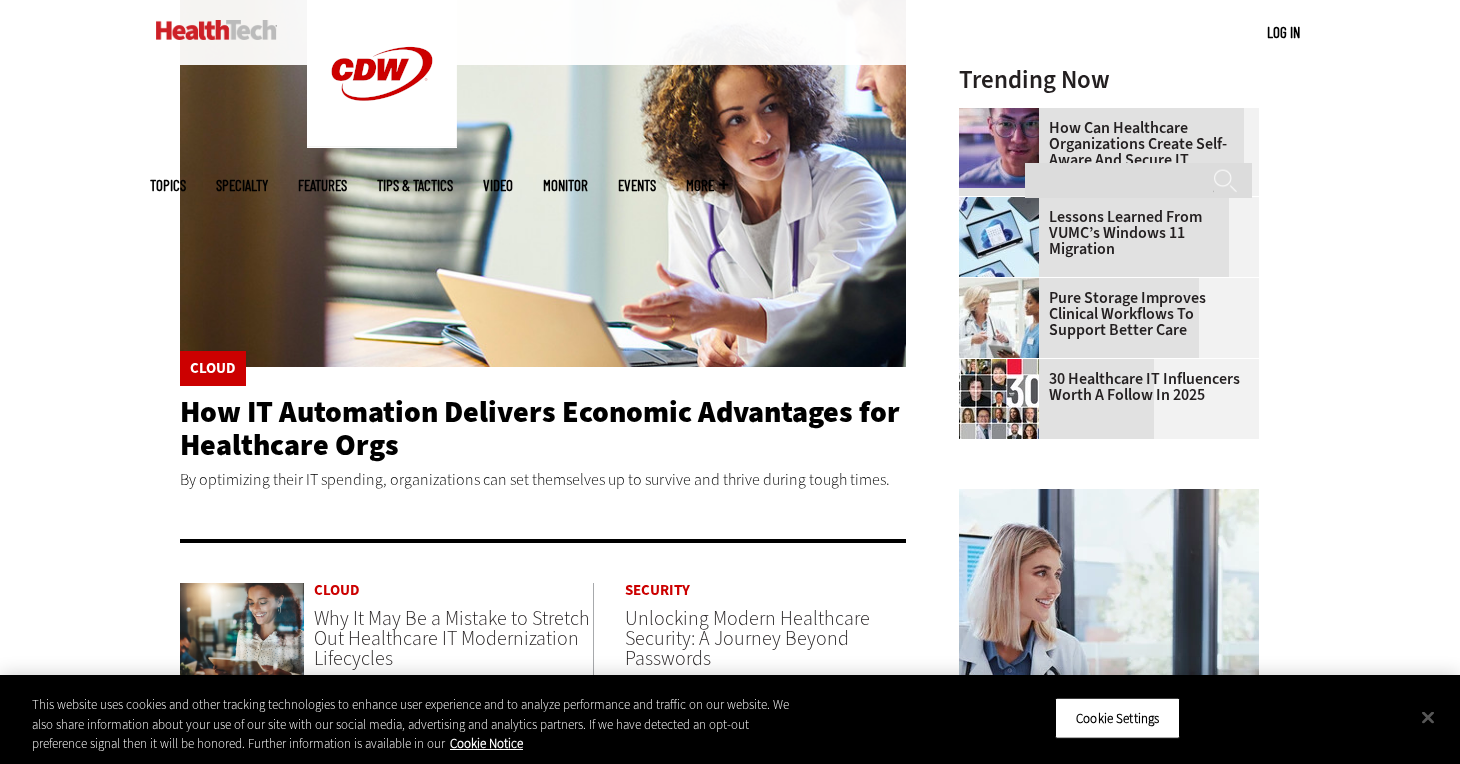 scroll, scrollTop: 31, scrollLeft: 0, axis: vertical 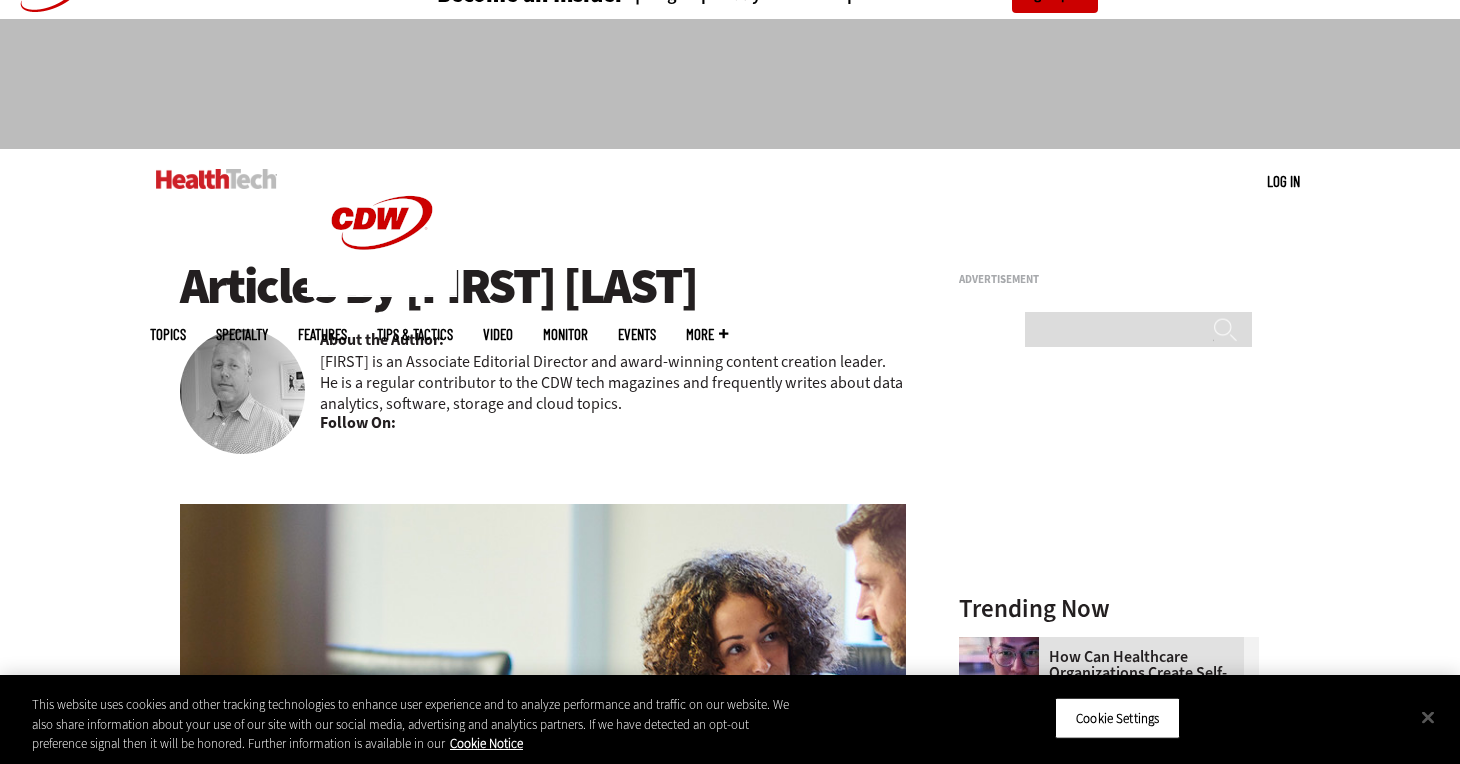 click on "Articles By Matt McLaughlin" at bounding box center (543, 286) 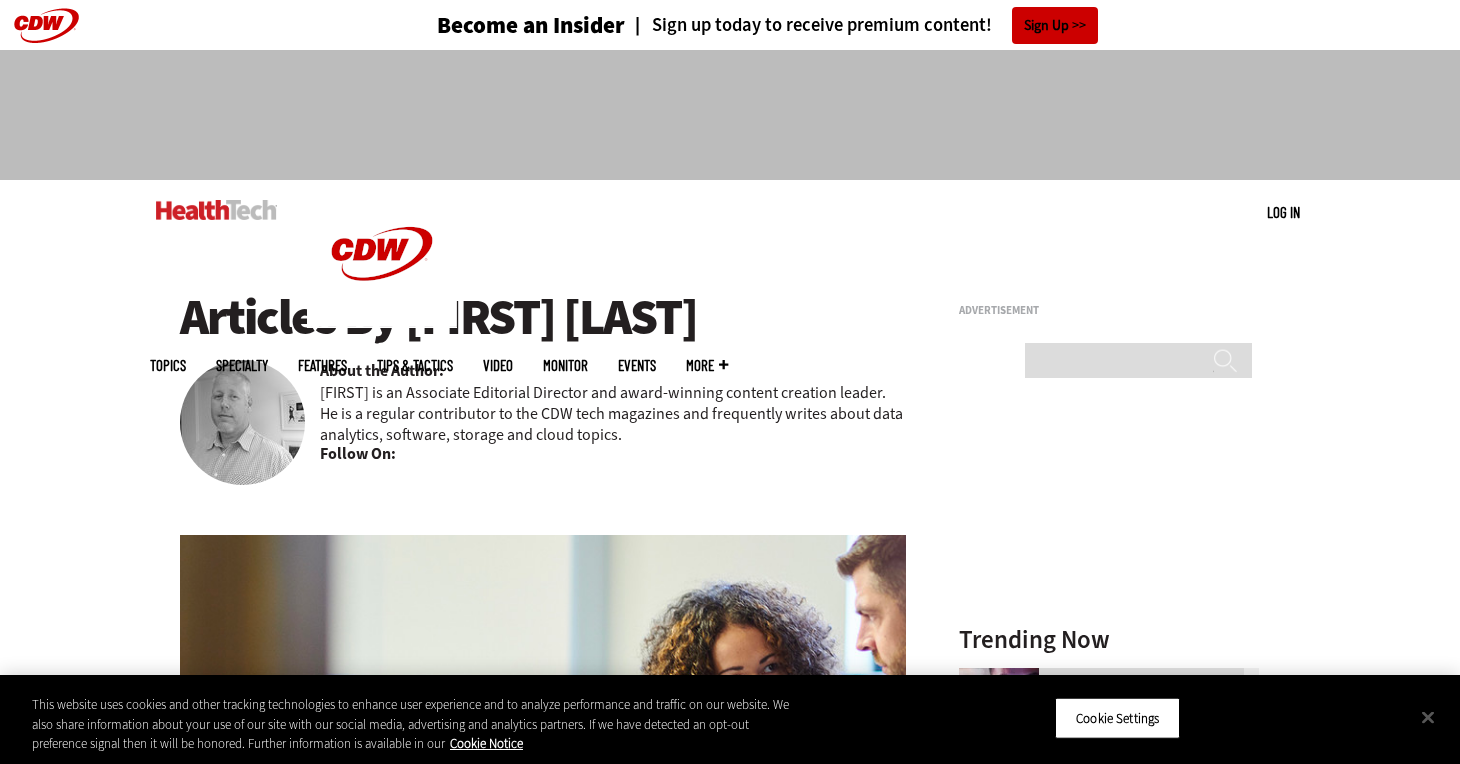 scroll, scrollTop: 0, scrollLeft: 0, axis: both 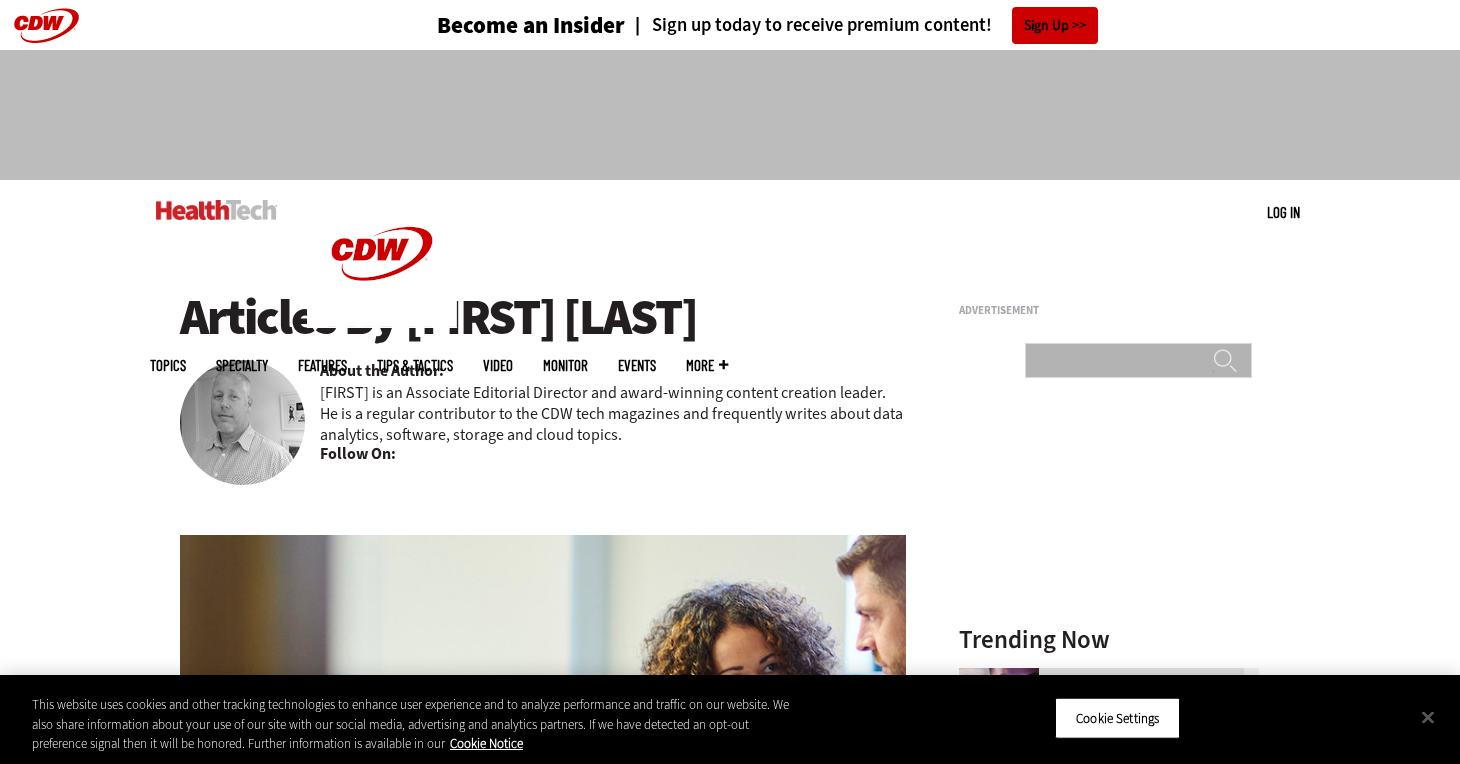 click on "Search" at bounding box center (1138, 360) 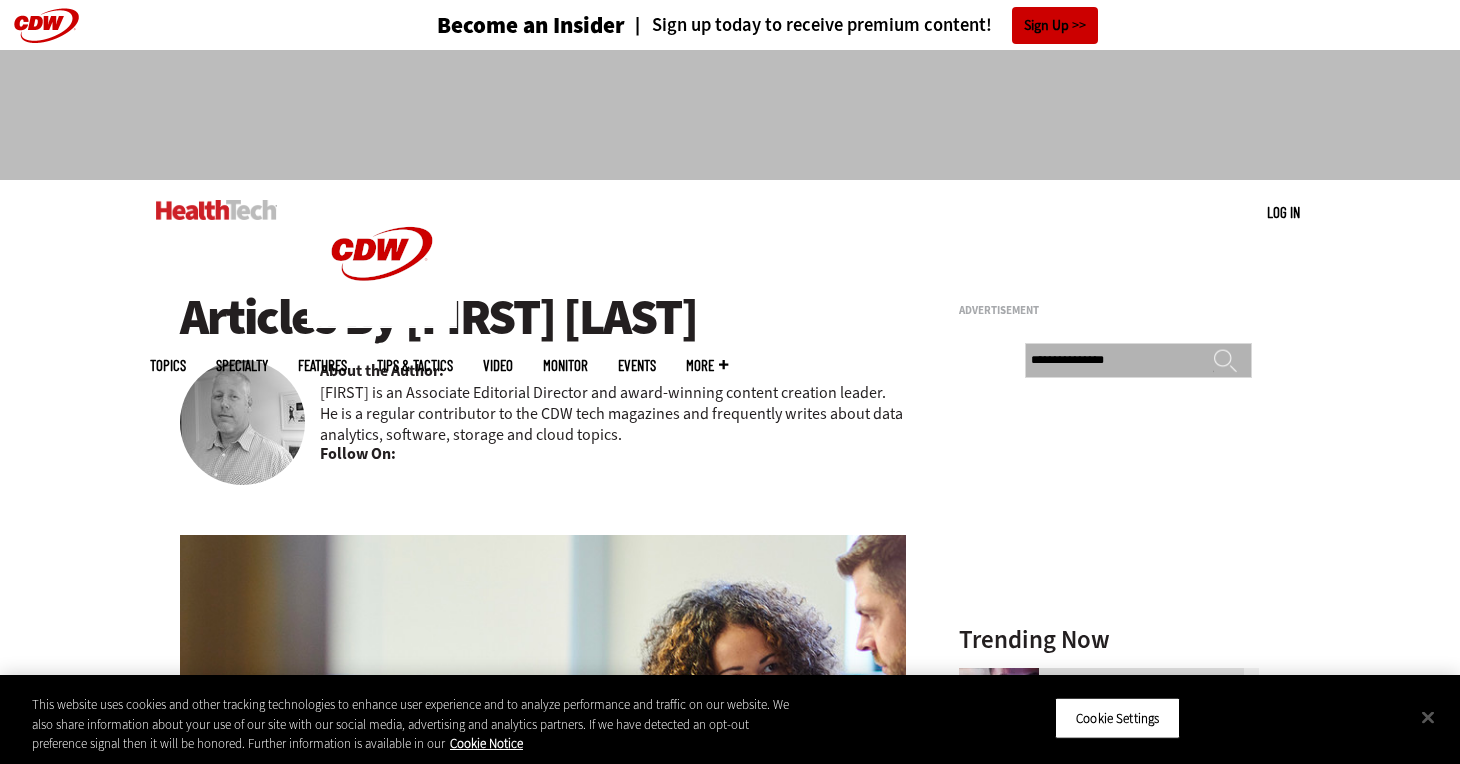 type on "**********" 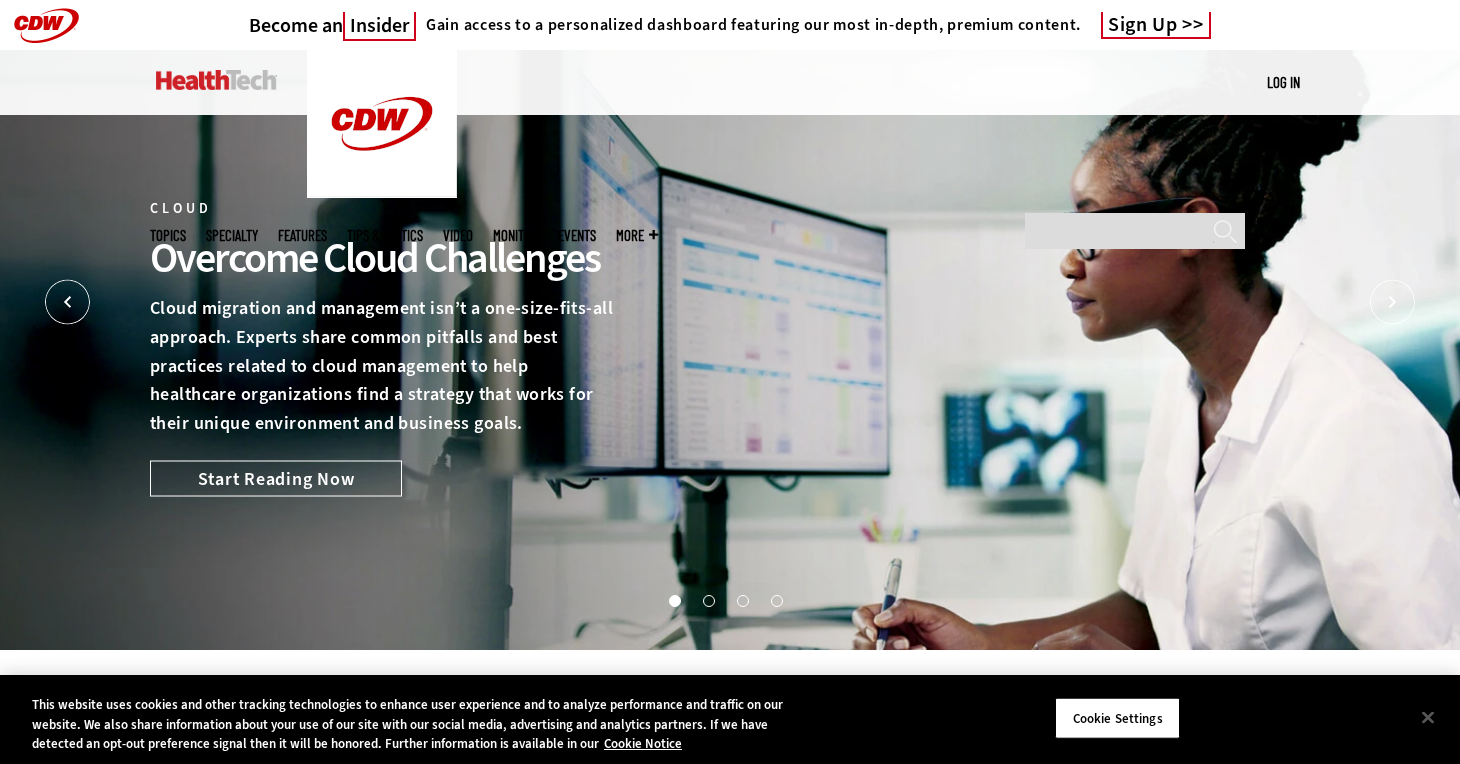 scroll, scrollTop: 0, scrollLeft: 0, axis: both 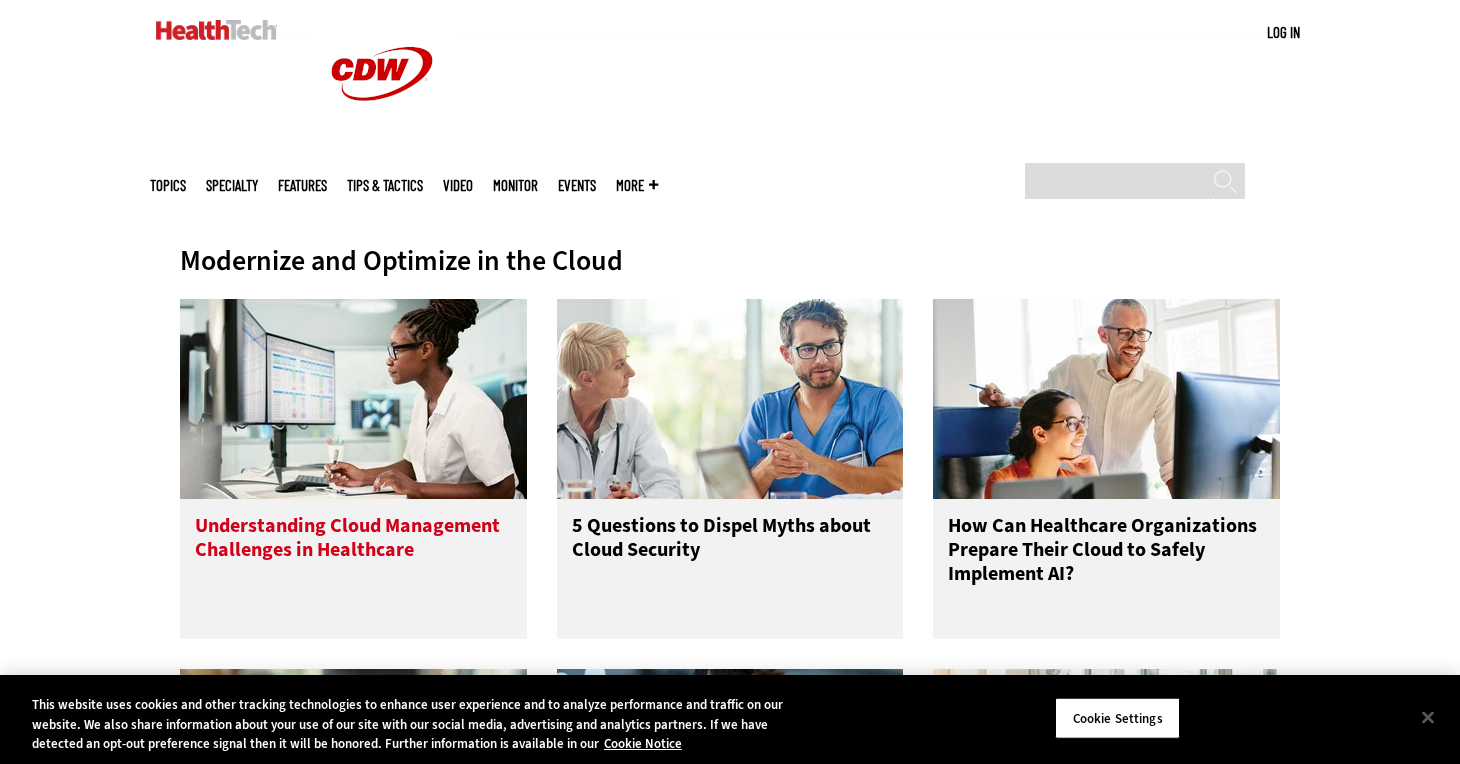 click at bounding box center (353, 399) 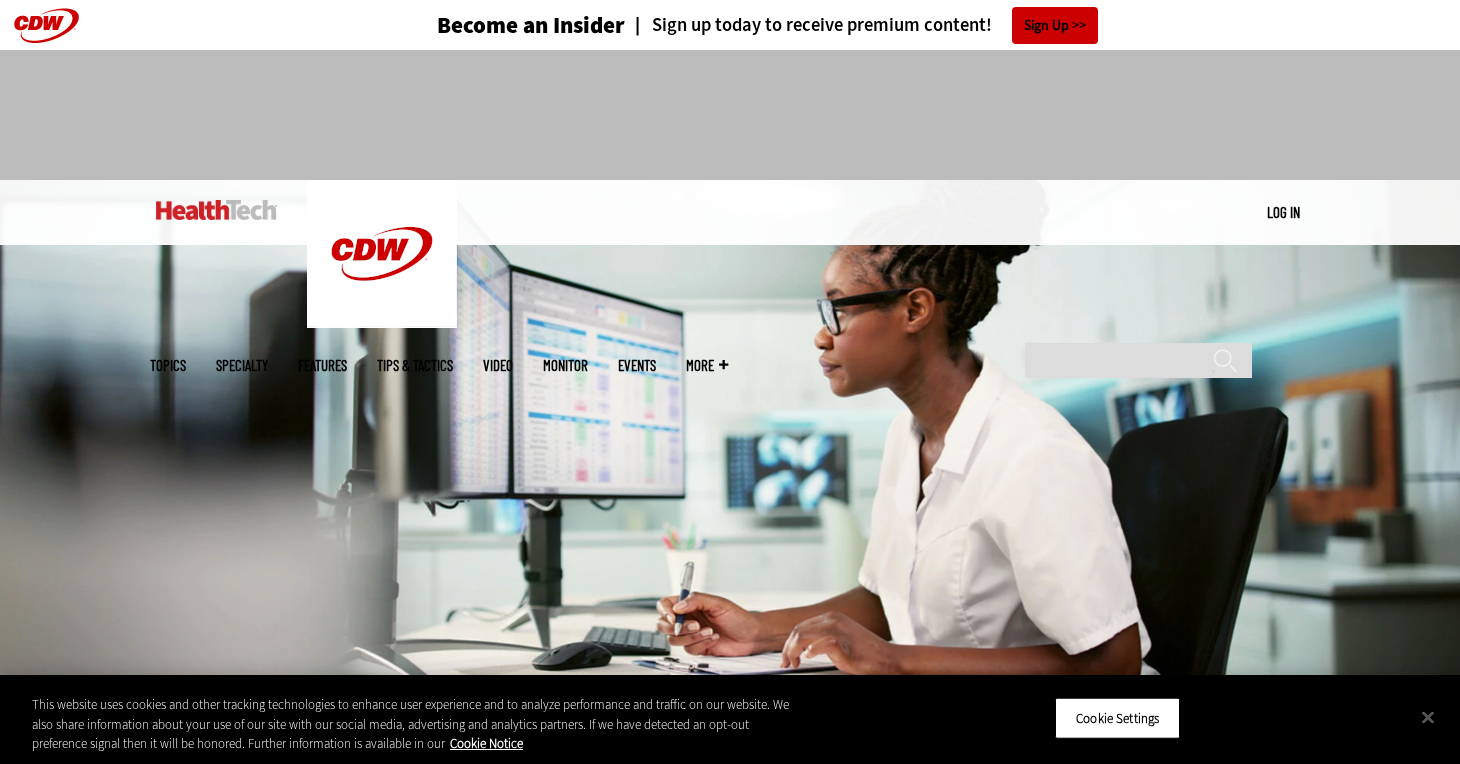 scroll, scrollTop: 0, scrollLeft: 0, axis: both 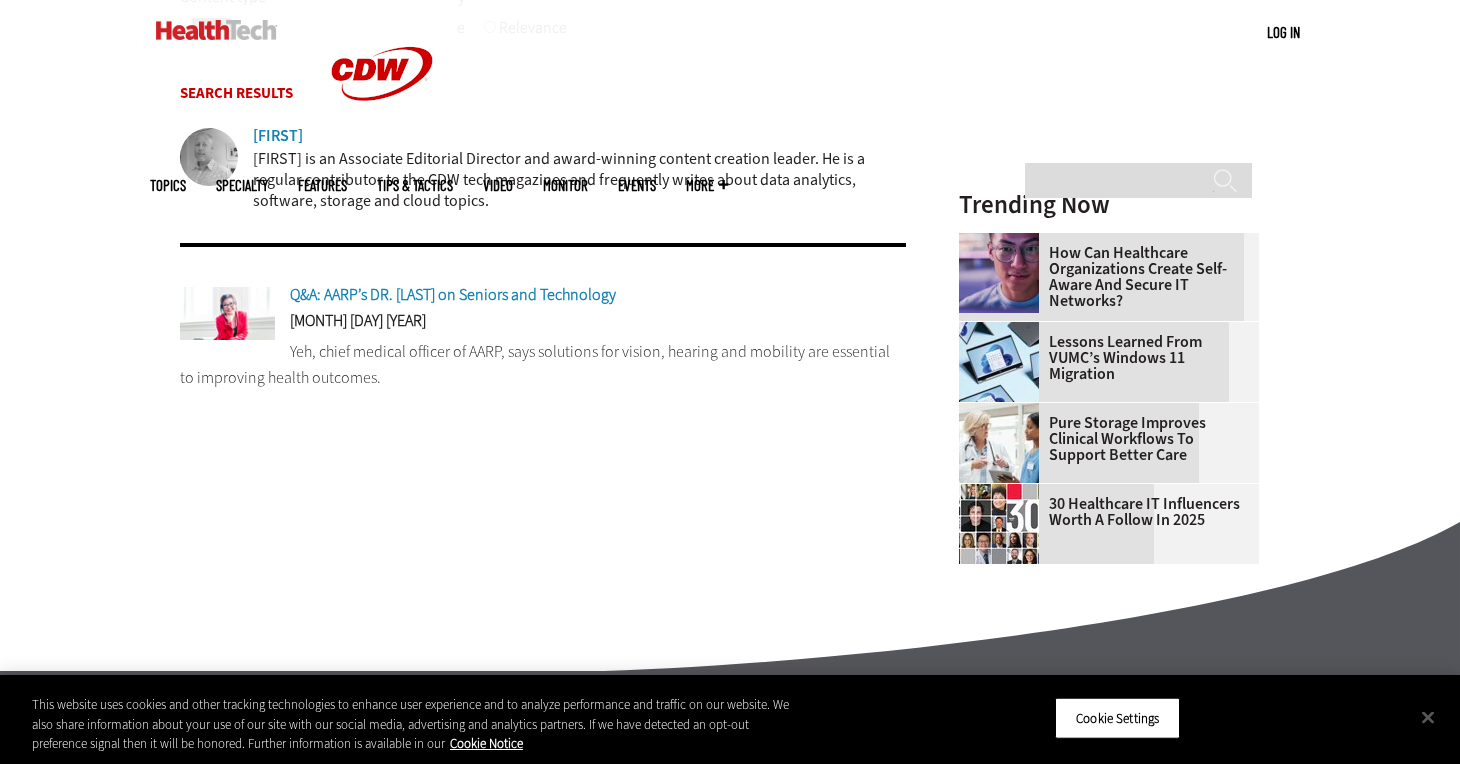 click on "[FIRST] [LAST]" at bounding box center (302, 136) 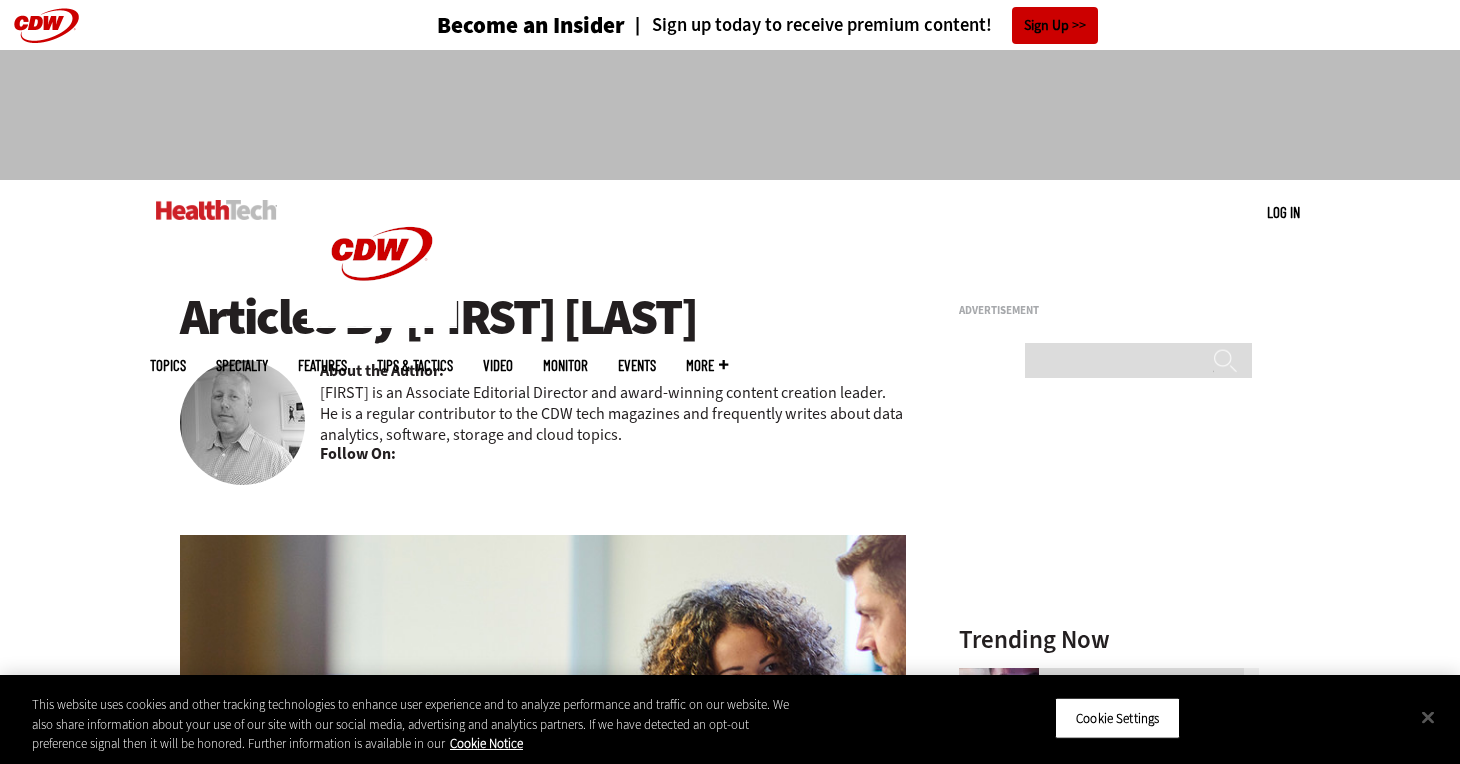 scroll, scrollTop: 0, scrollLeft: 0, axis: both 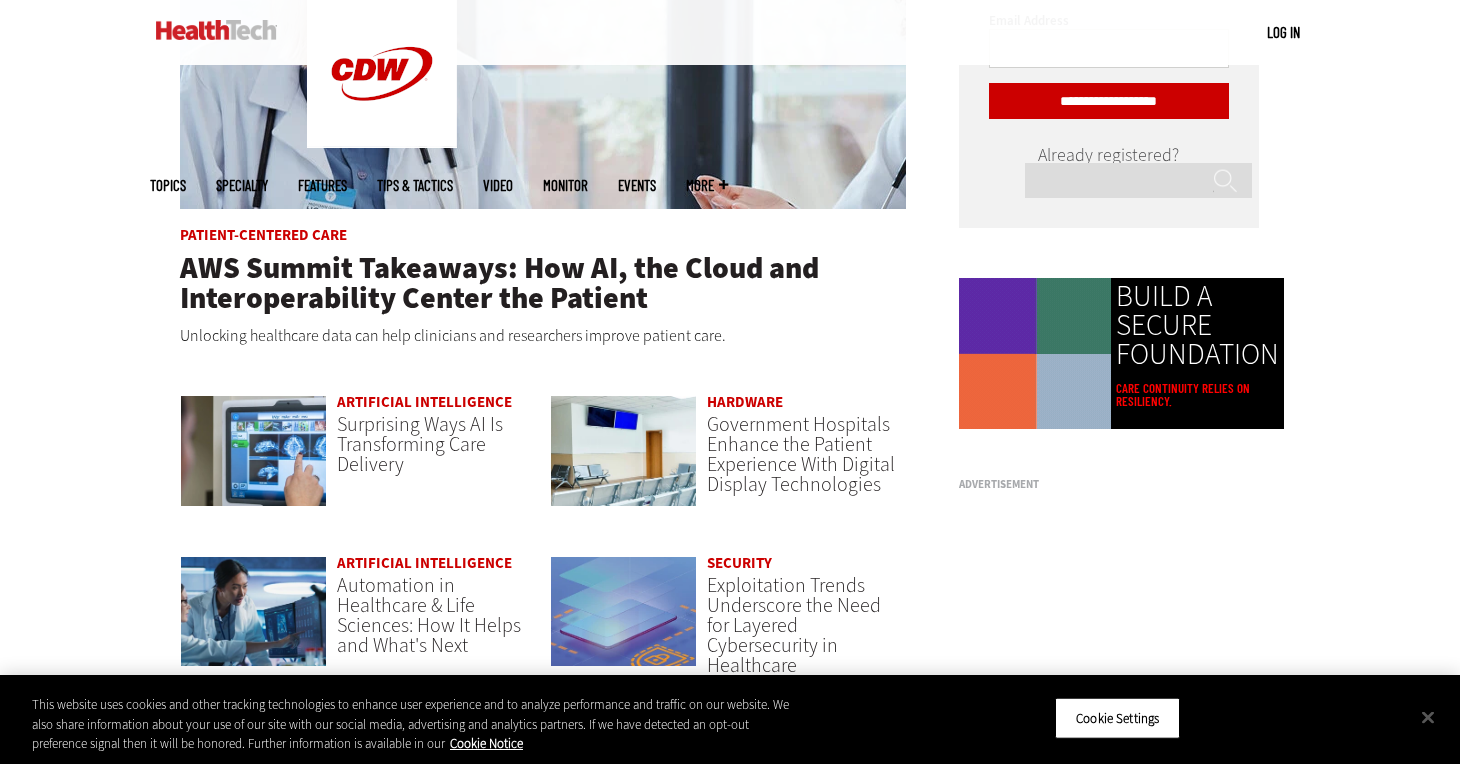 click on "Artificial Intelligence" at bounding box center [424, 402] 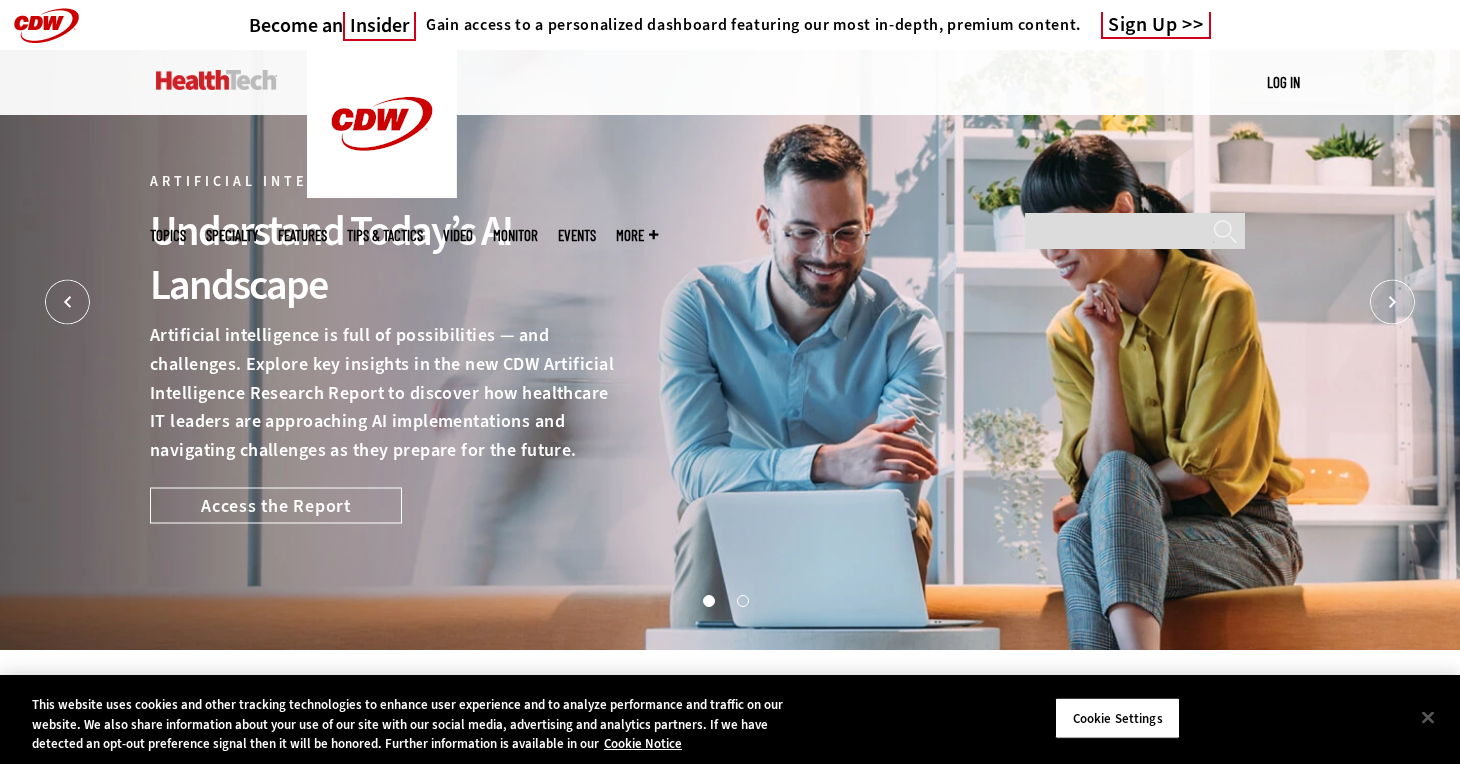 scroll, scrollTop: 0, scrollLeft: 0, axis: both 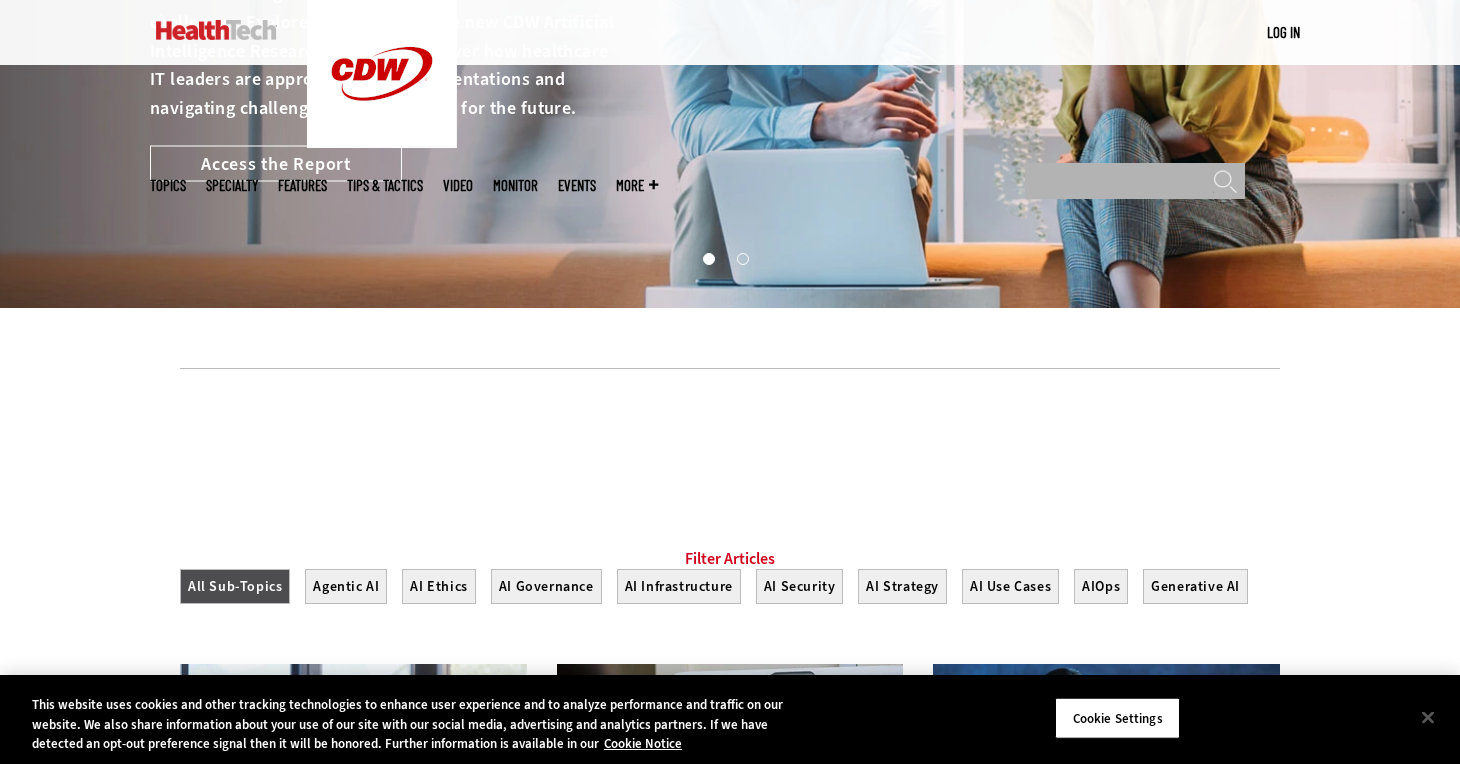 click on "Search" at bounding box center (1135, 181) 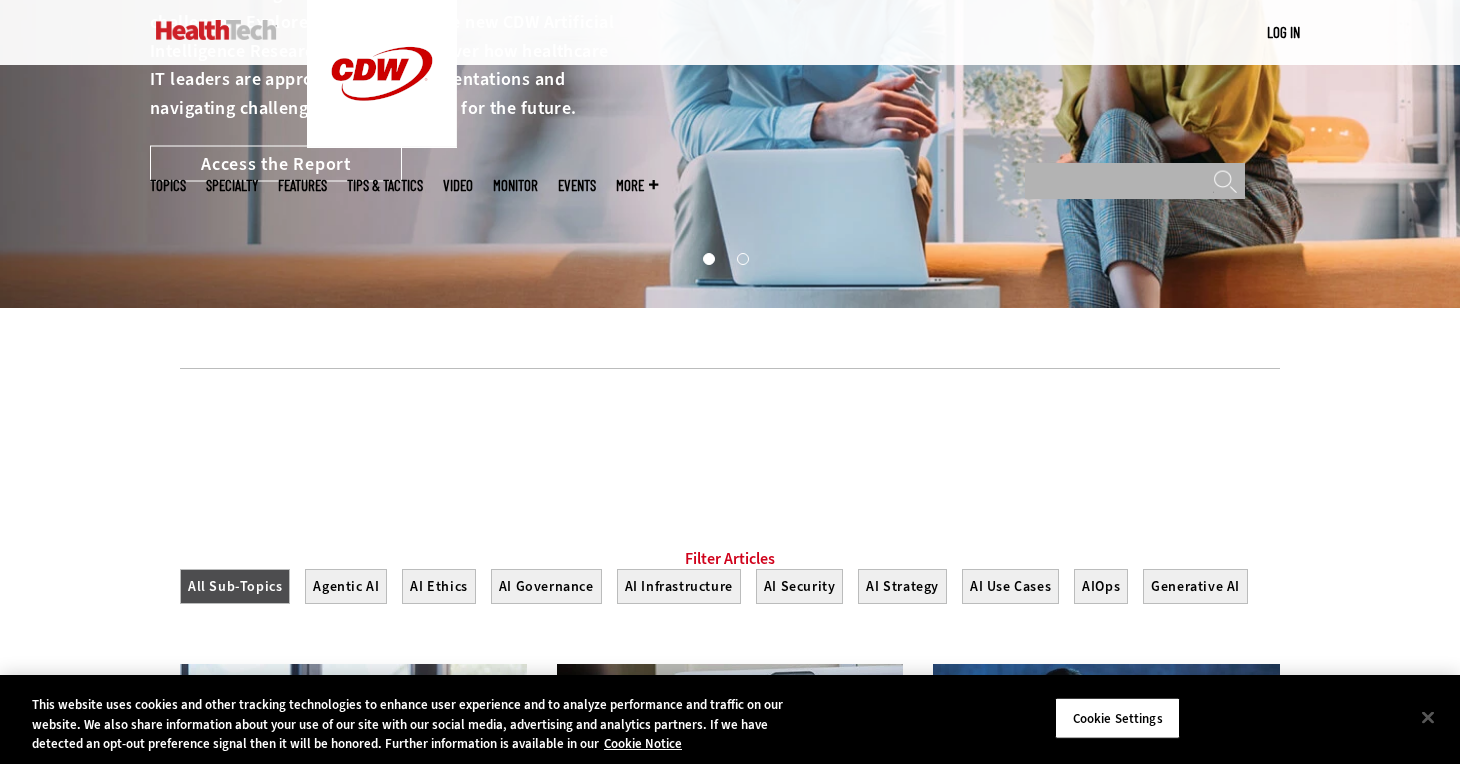 paste on "**********" 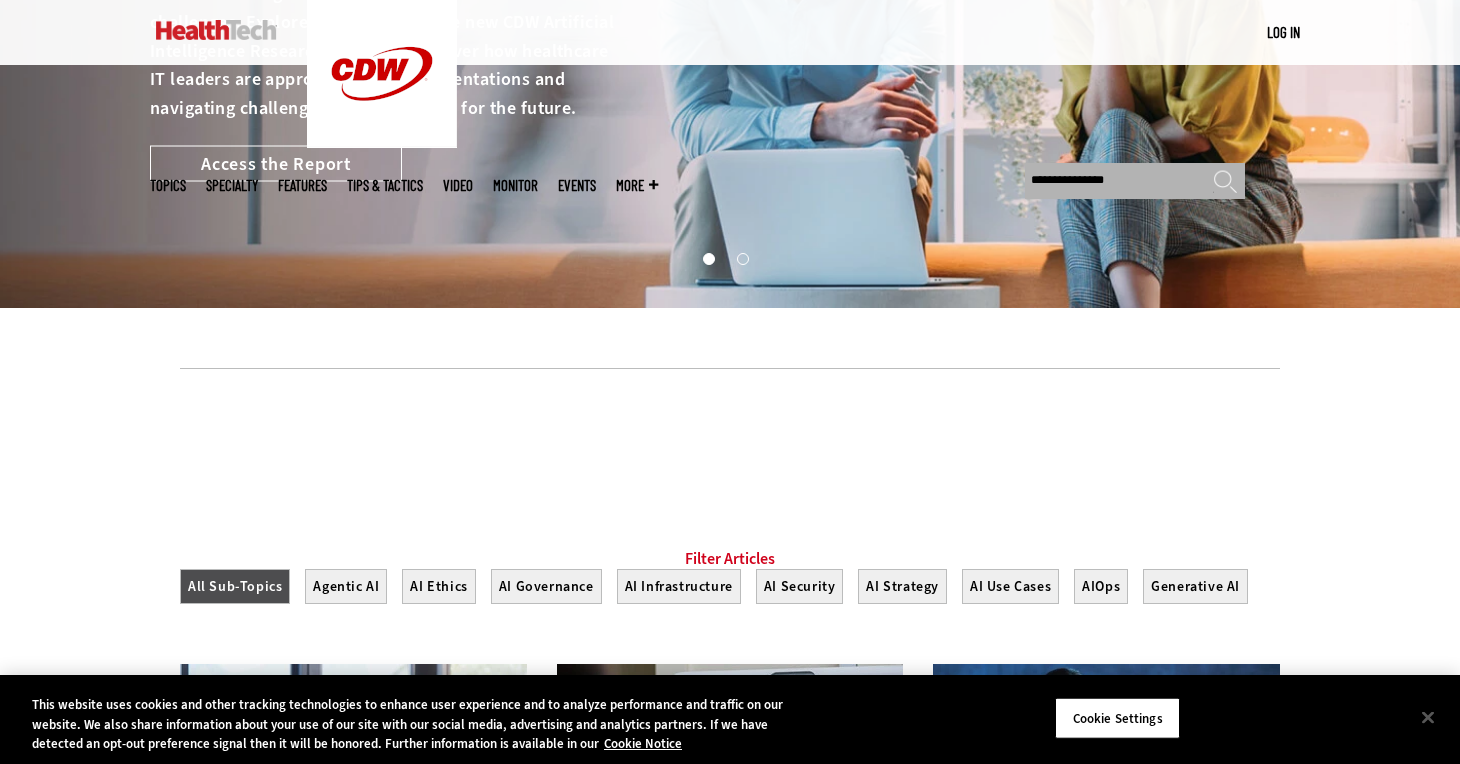 click on "**********" at bounding box center (1135, 181) 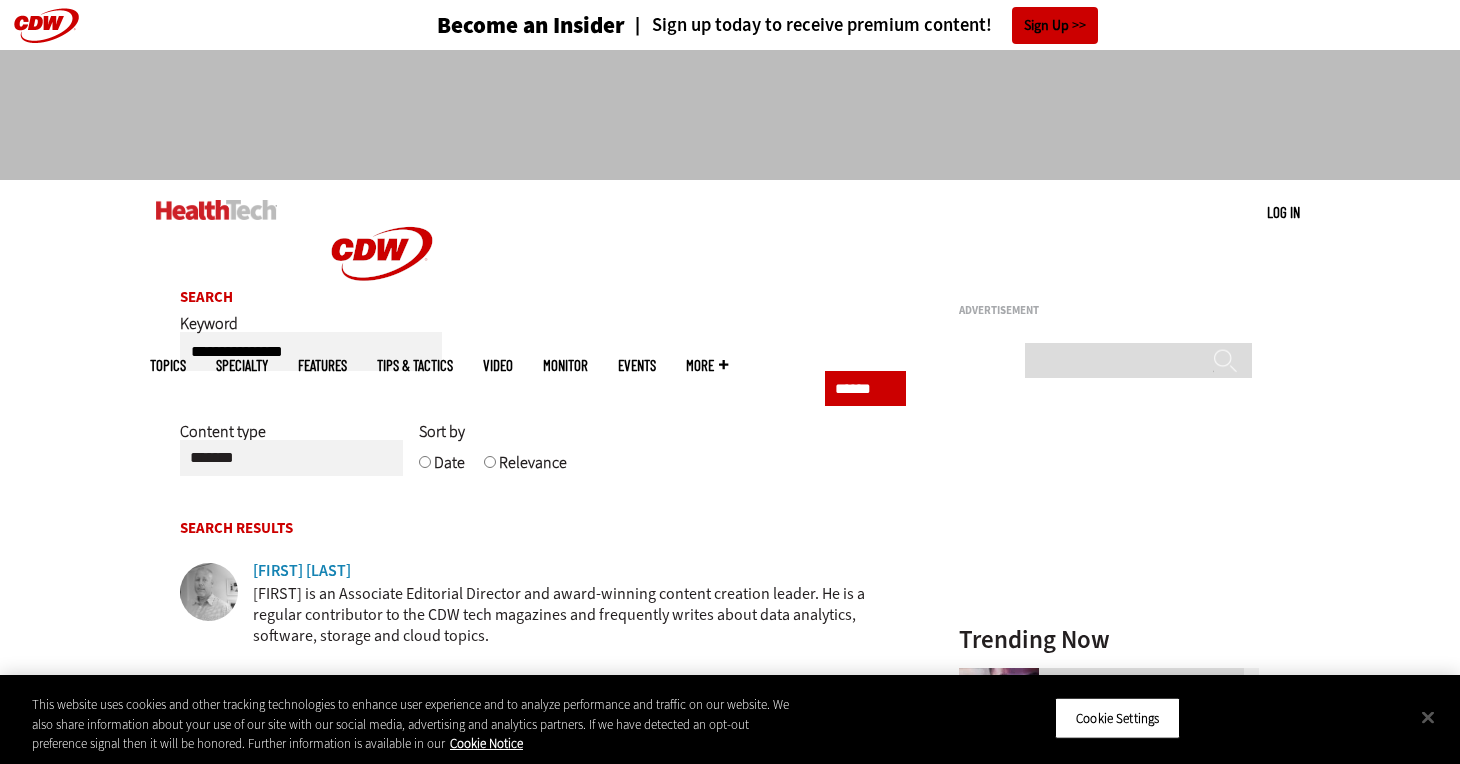 scroll, scrollTop: 0, scrollLeft: 0, axis: both 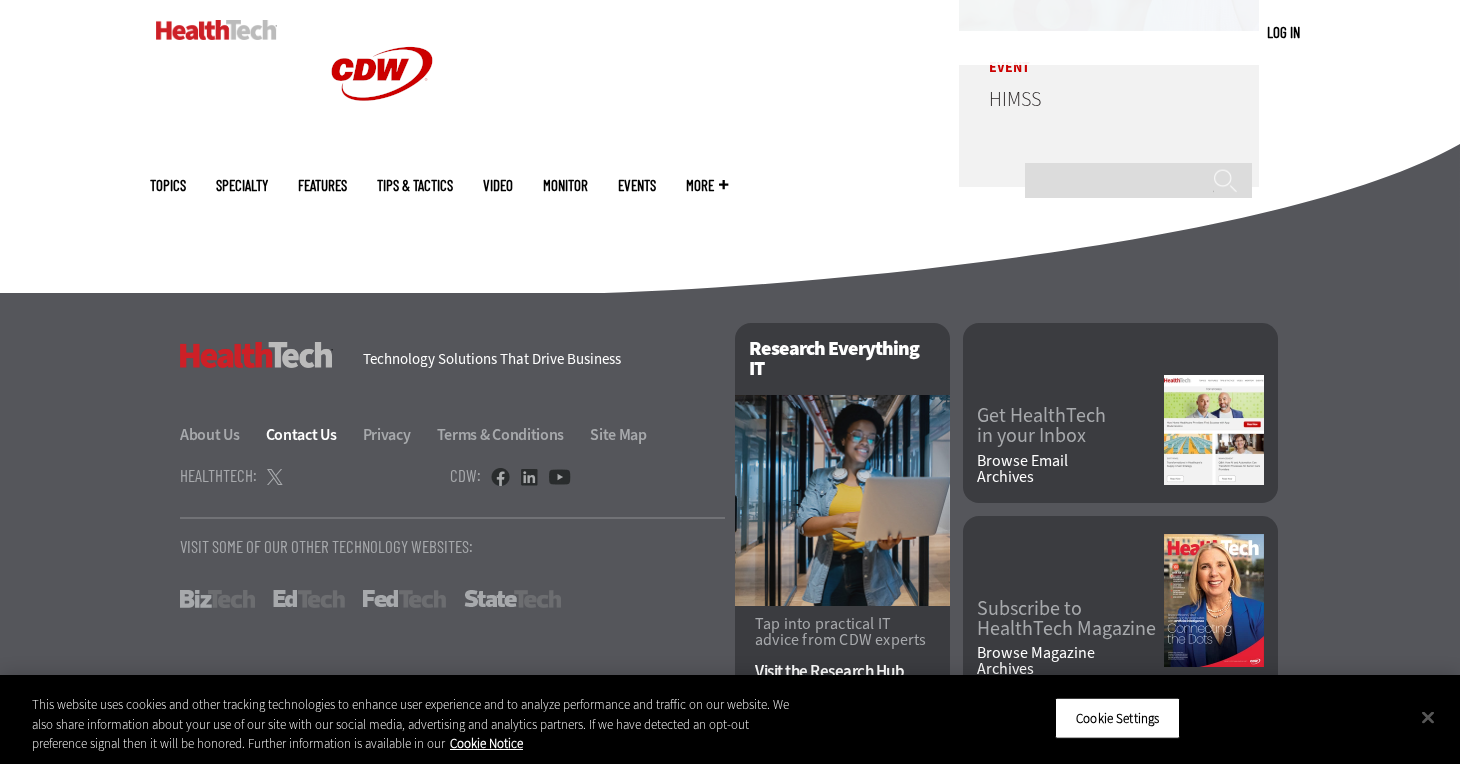 click on "Contact Us" at bounding box center [313, 434] 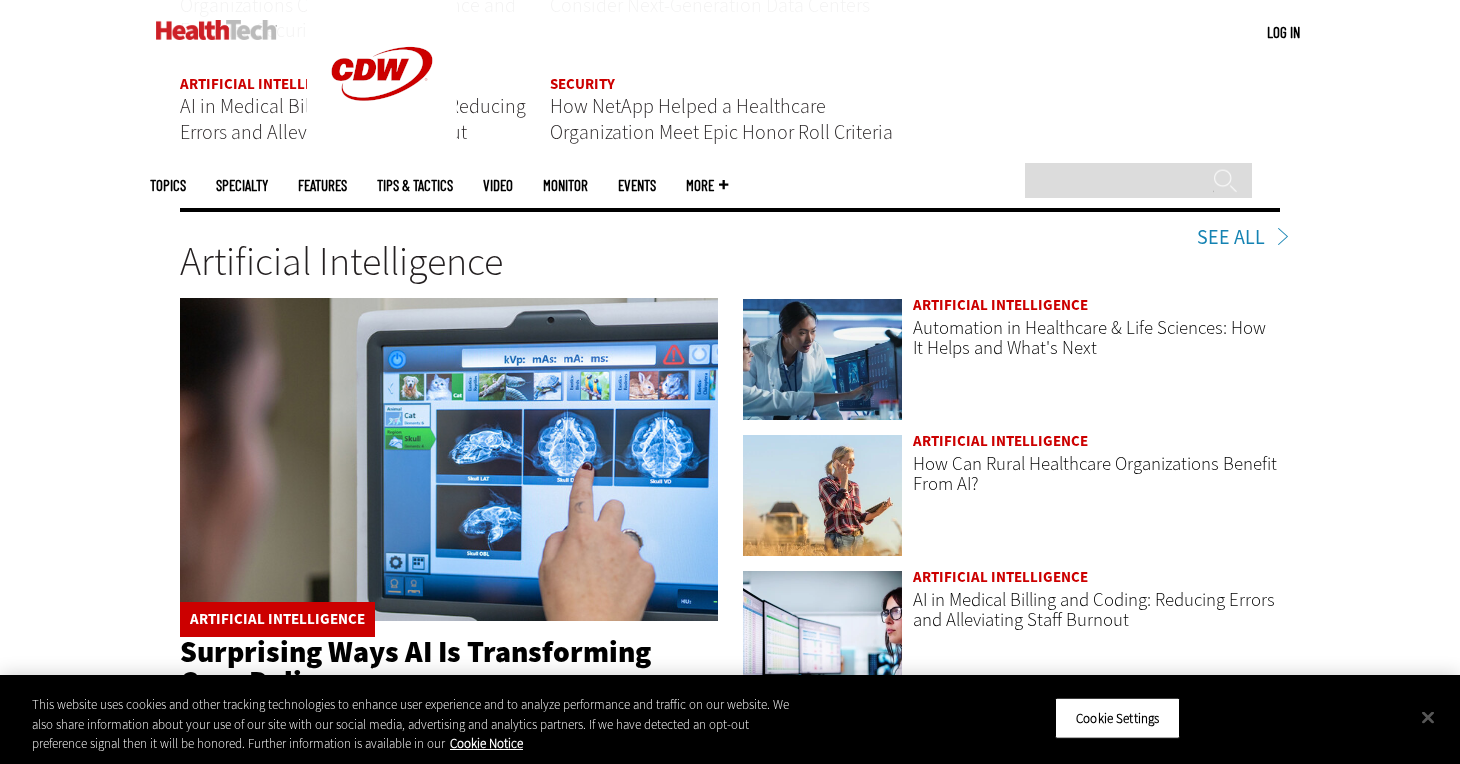 scroll, scrollTop: 2872, scrollLeft: 0, axis: vertical 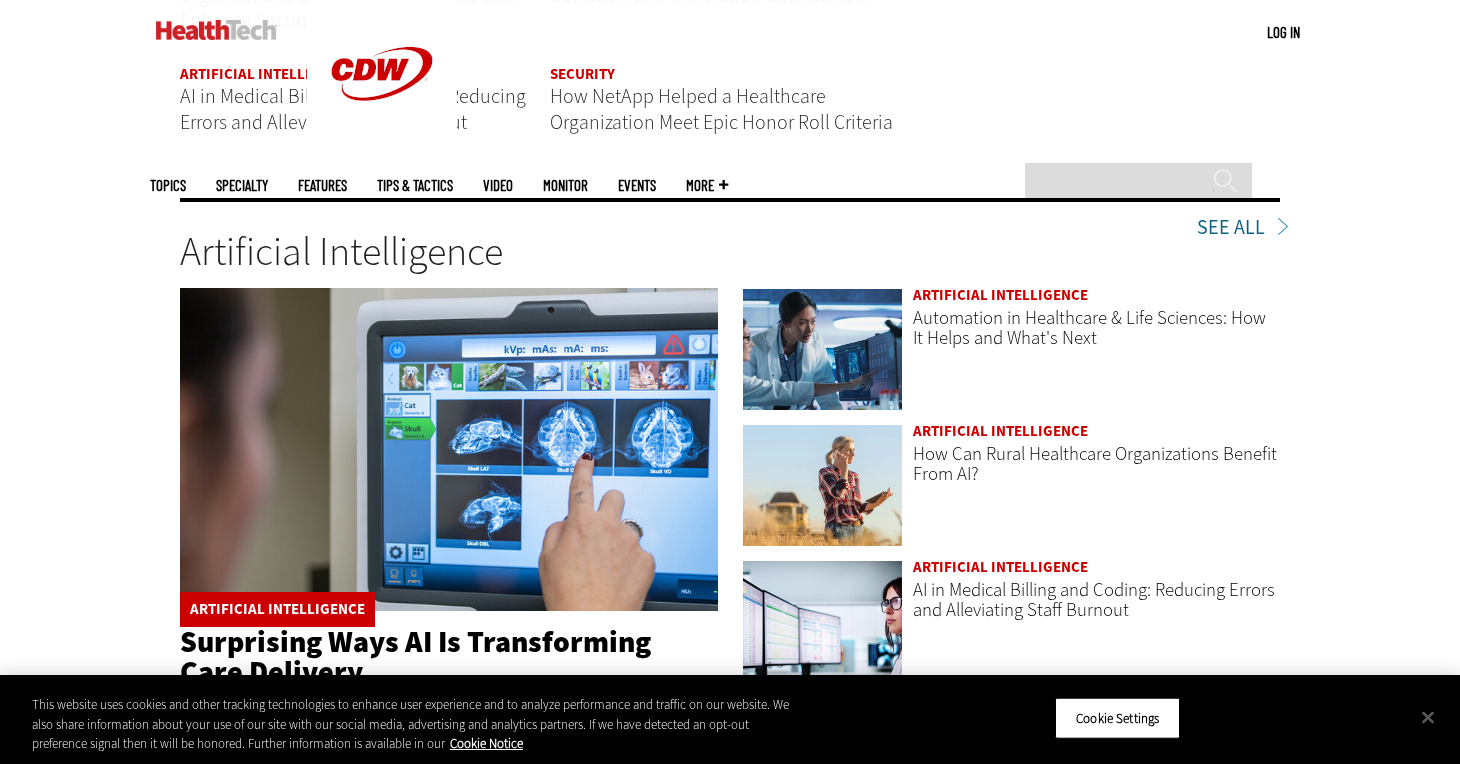 click on "See All" at bounding box center [1238, 228] 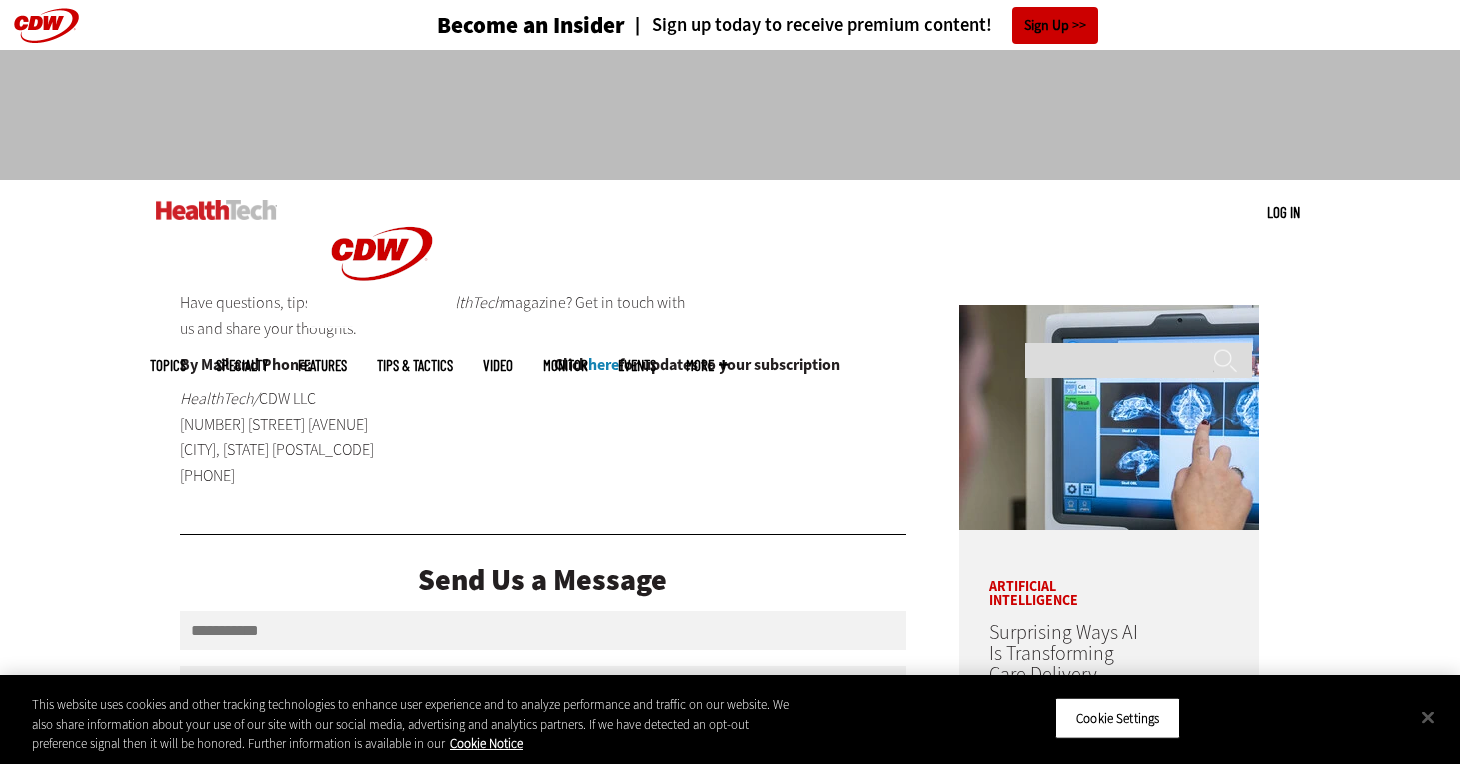 scroll, scrollTop: 0, scrollLeft: 0, axis: both 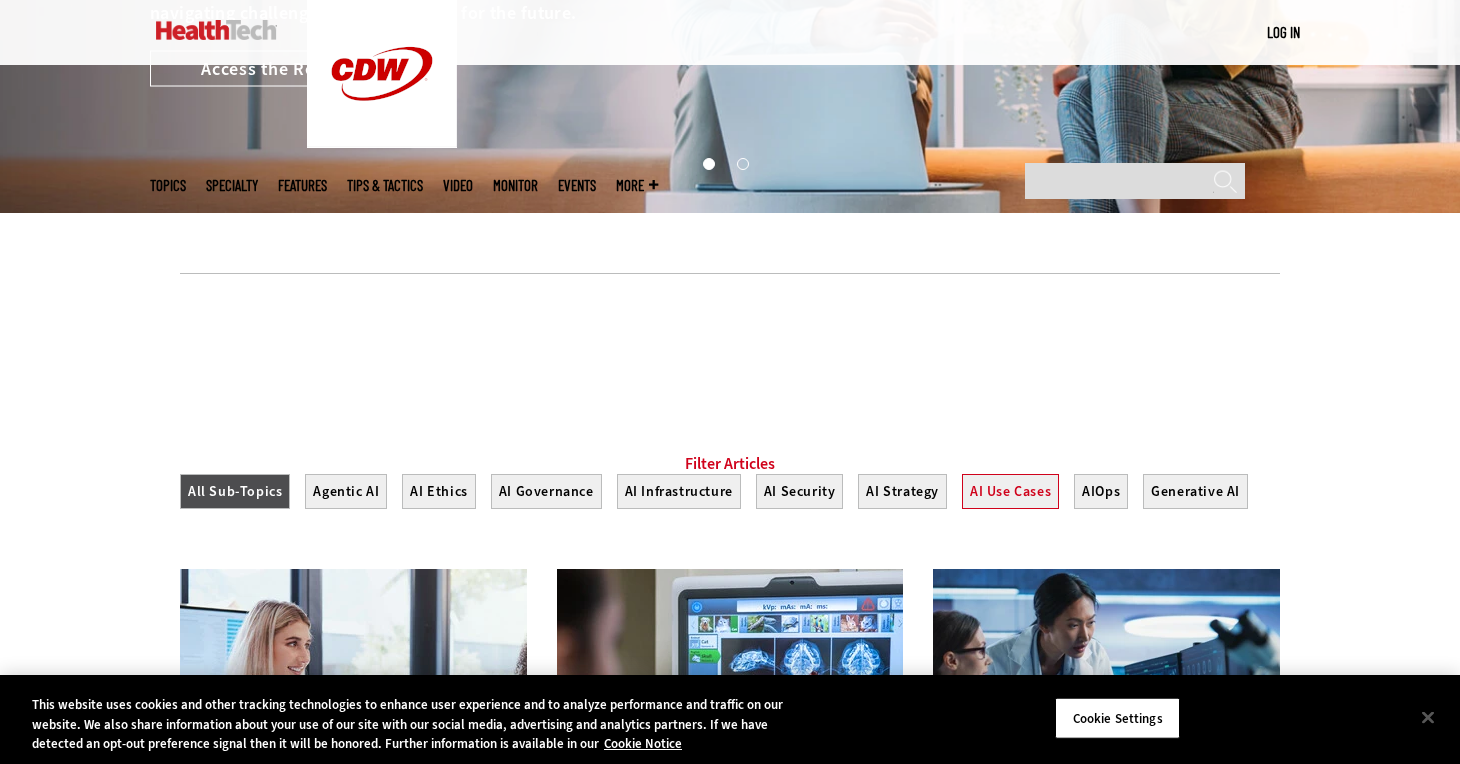 click on "AI Use Cases" at bounding box center [1010, 491] 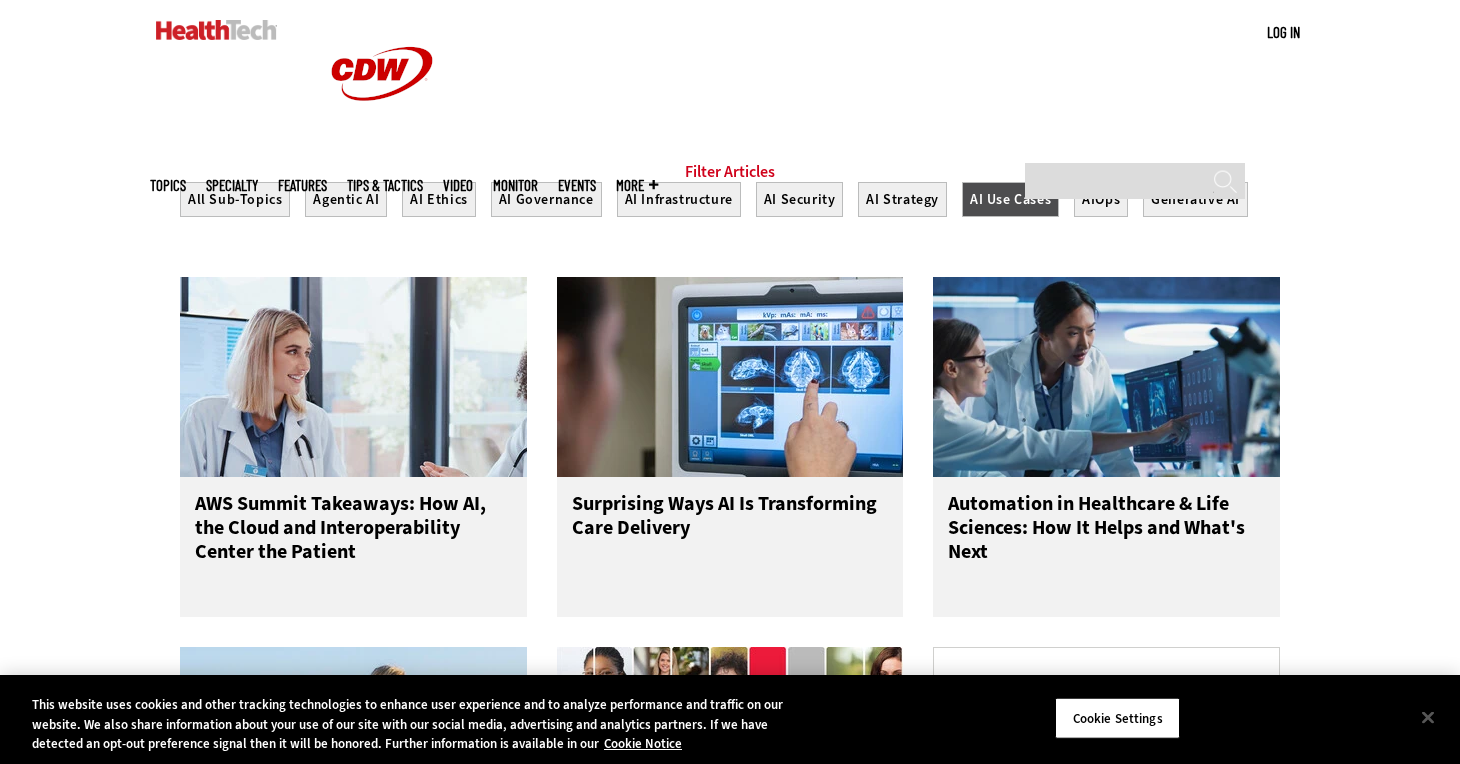 scroll, scrollTop: 827, scrollLeft: 0, axis: vertical 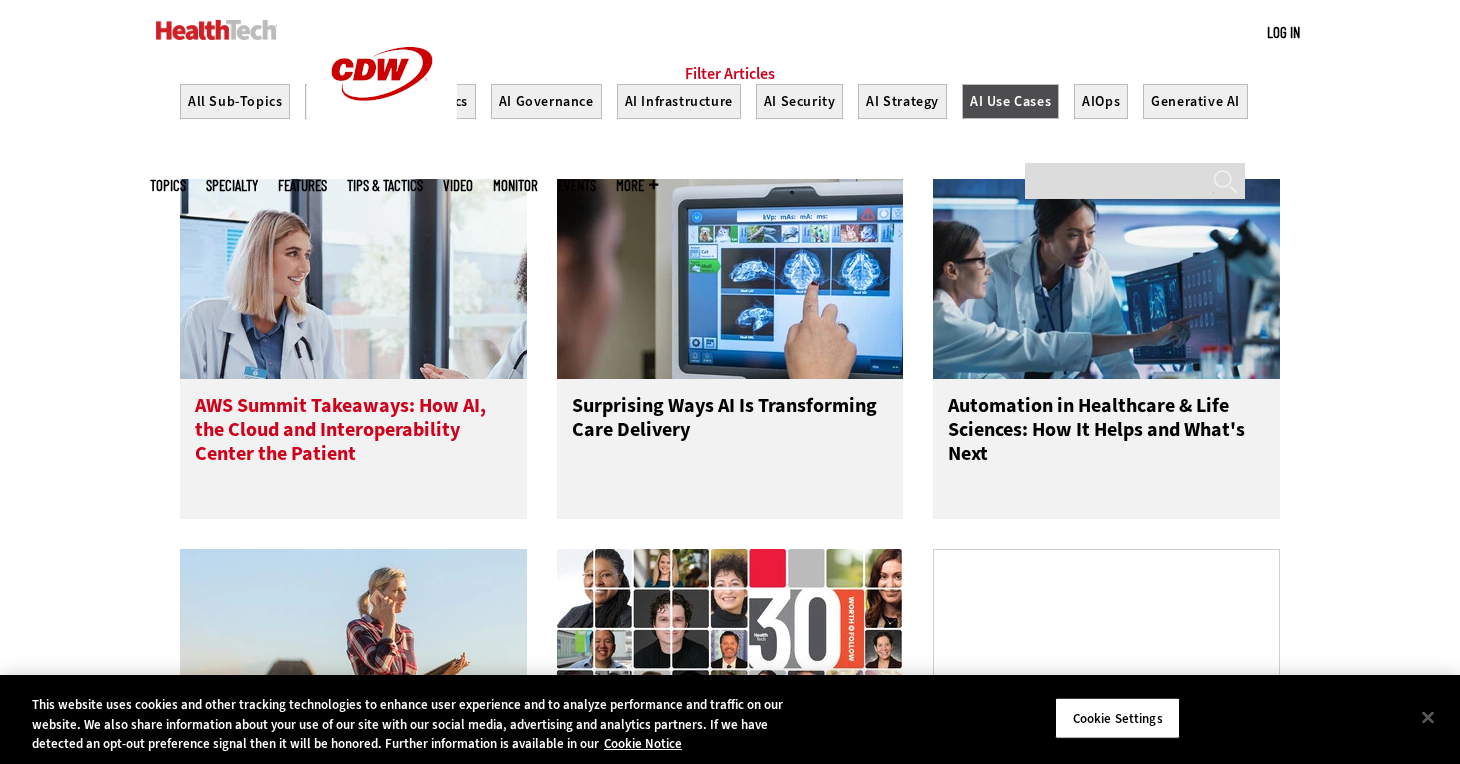 click on "AWS Summit Takeaways: How AI, the Cloud and Interoperability Center the Patient" at bounding box center [353, 434] 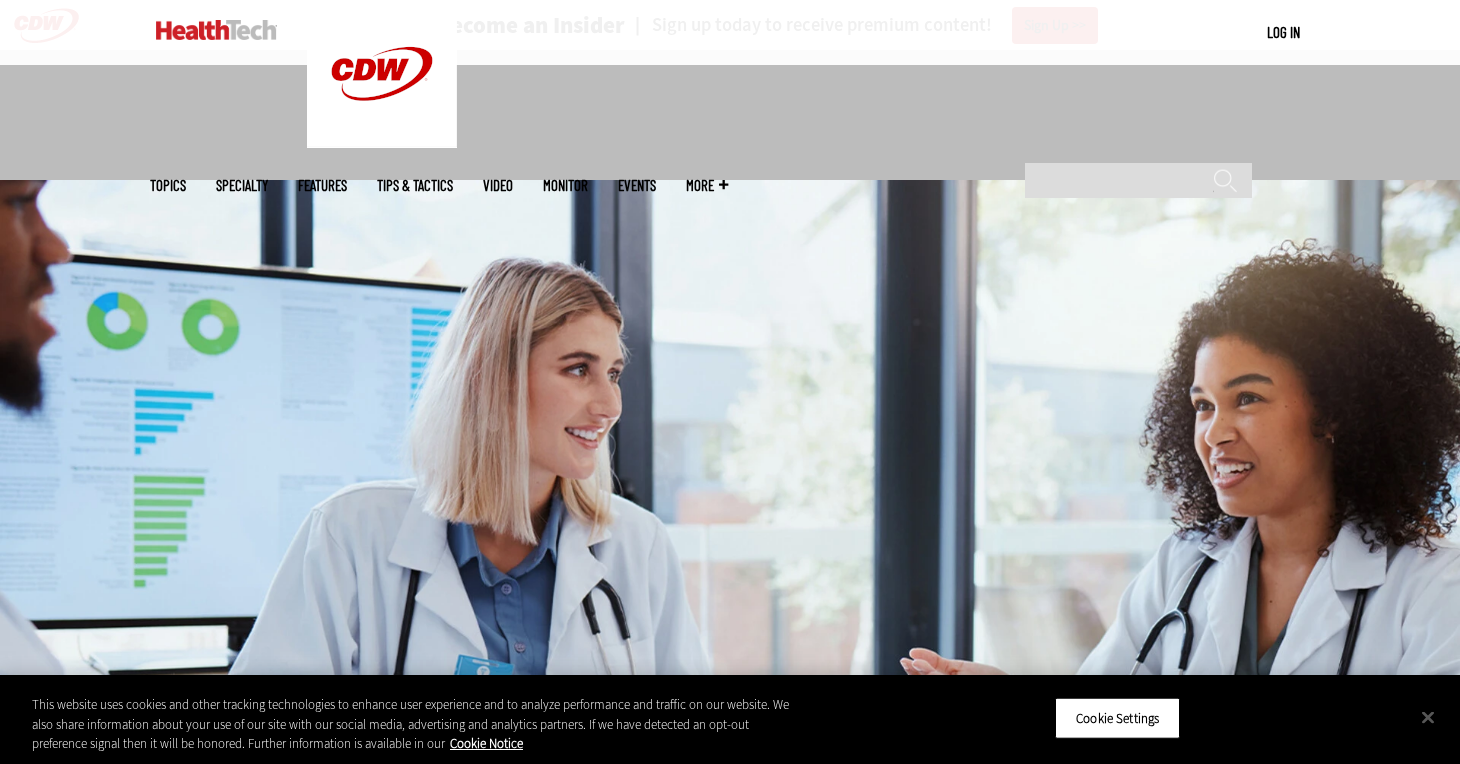 scroll, scrollTop: 467, scrollLeft: 0, axis: vertical 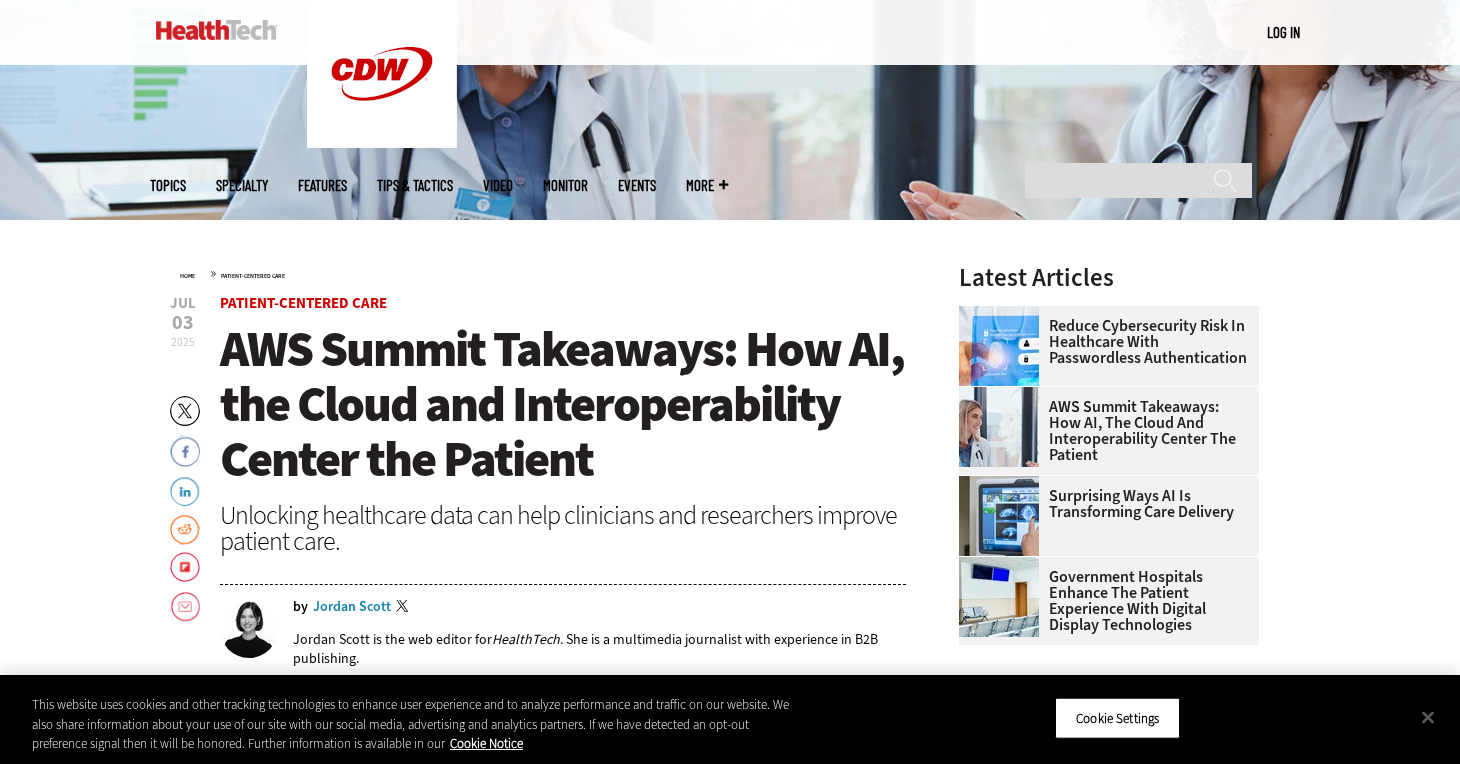click on "Jordan Scott" at bounding box center (352, 607) 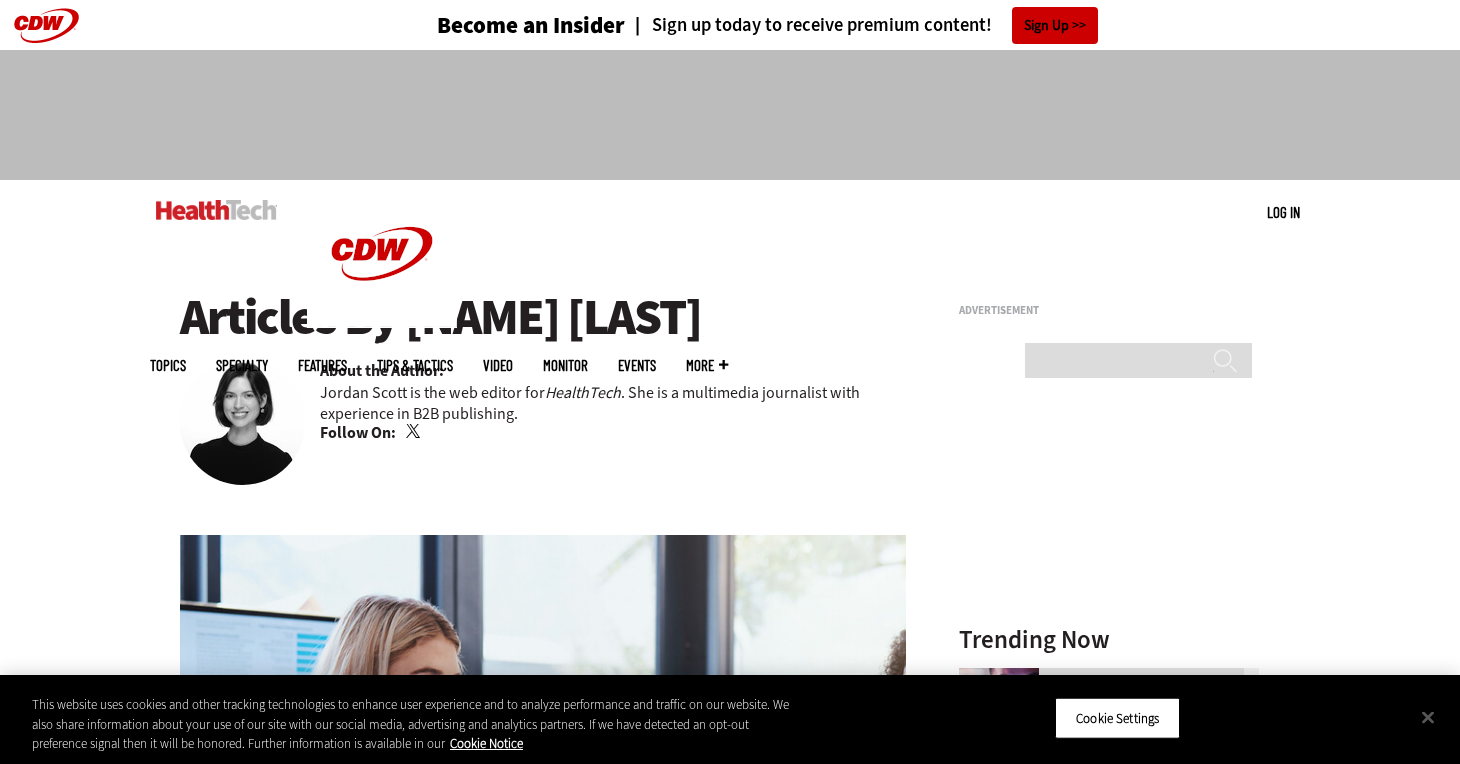 scroll, scrollTop: 0, scrollLeft: 0, axis: both 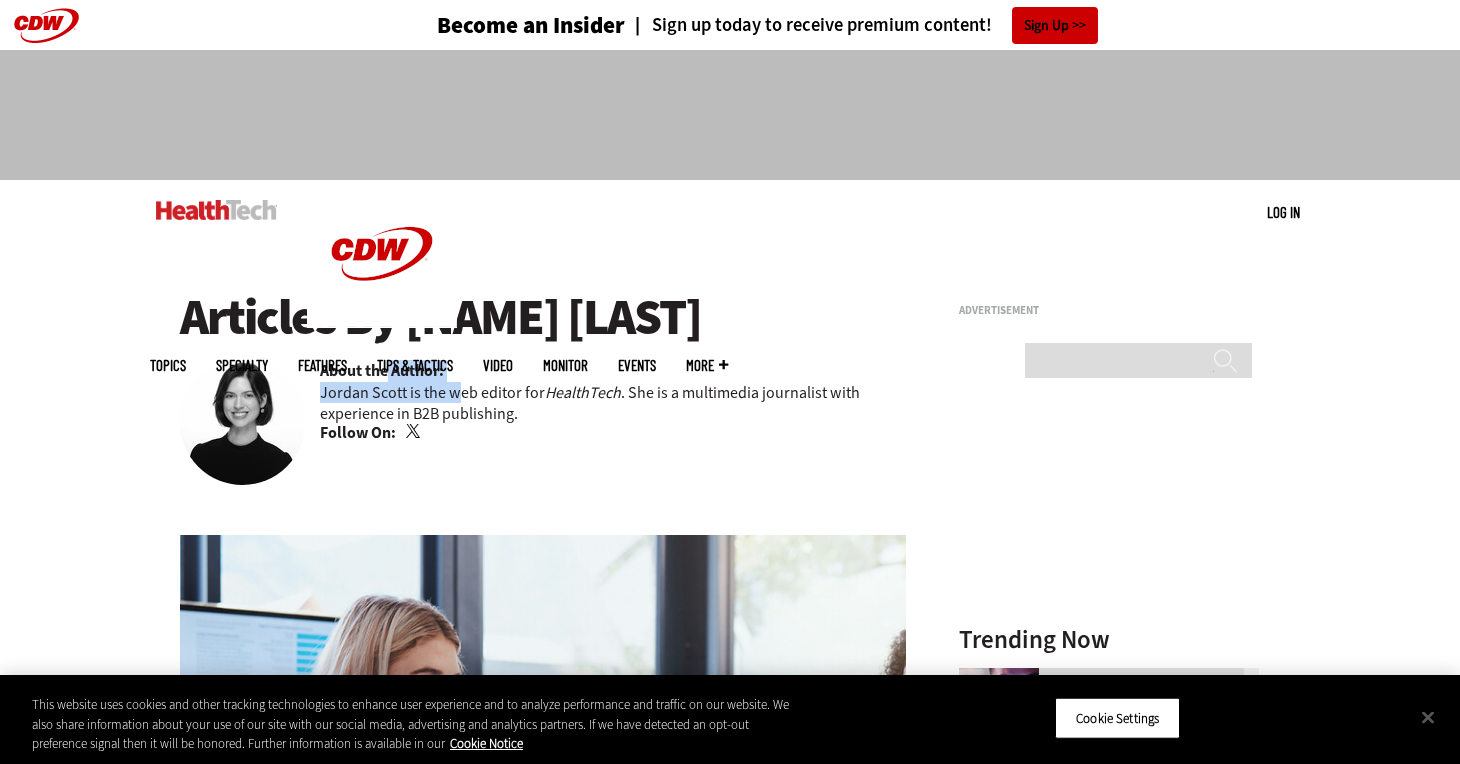 drag, startPoint x: 459, startPoint y: 373, endPoint x: 387, endPoint y: 373, distance: 72 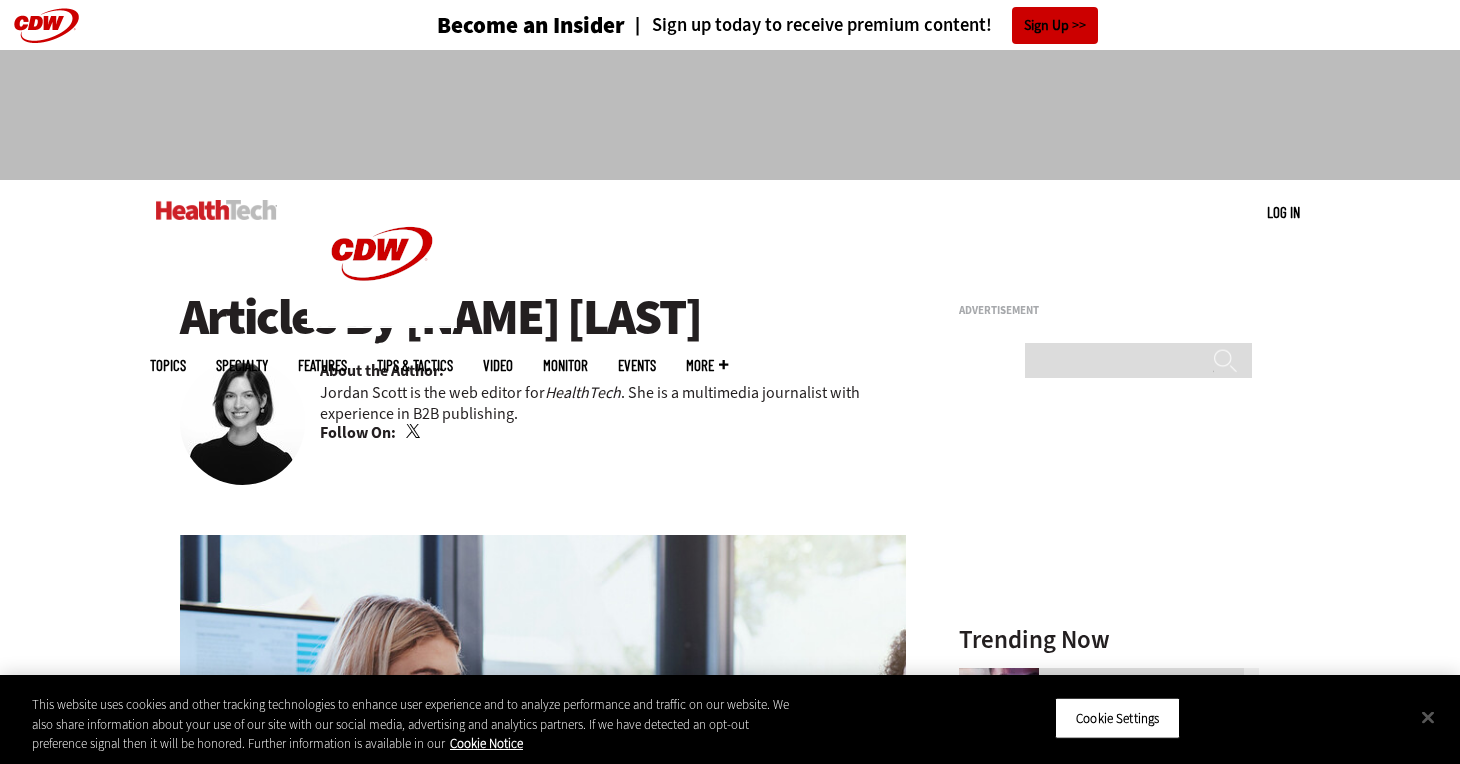 click on "About the Author:" at bounding box center (382, 371) 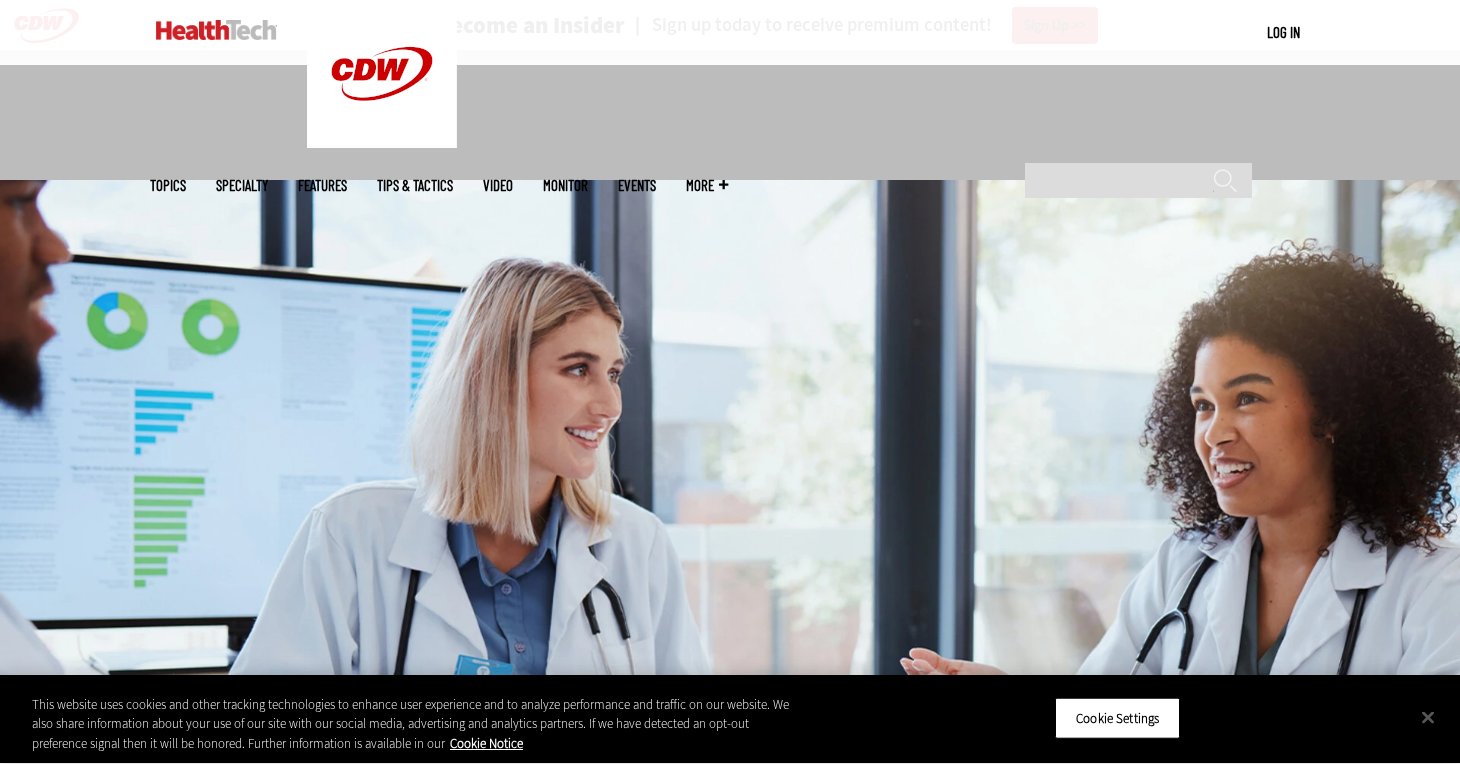 scroll, scrollTop: 467, scrollLeft: 0, axis: vertical 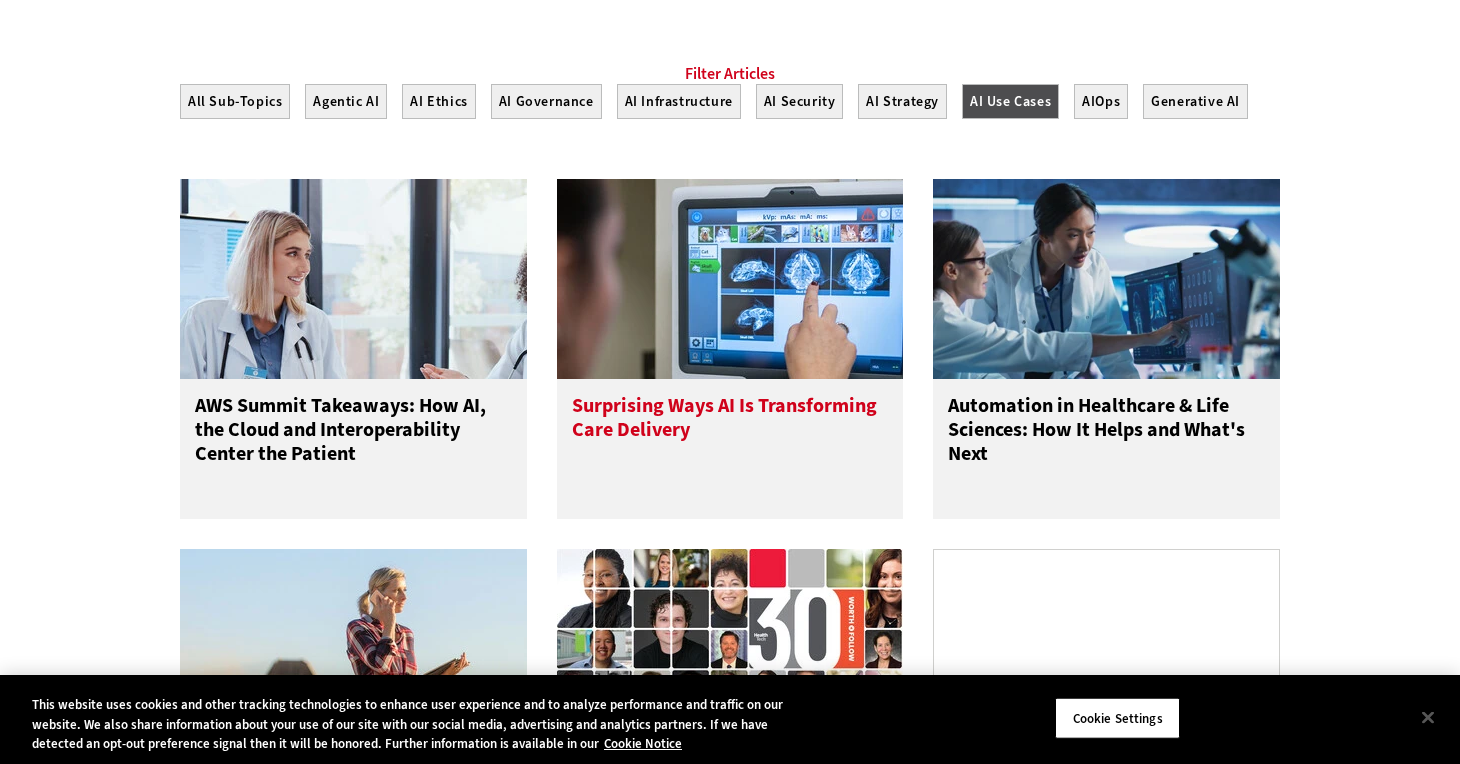click on "Surprising Ways AI Is Transforming Care Delivery" at bounding box center (730, 434) 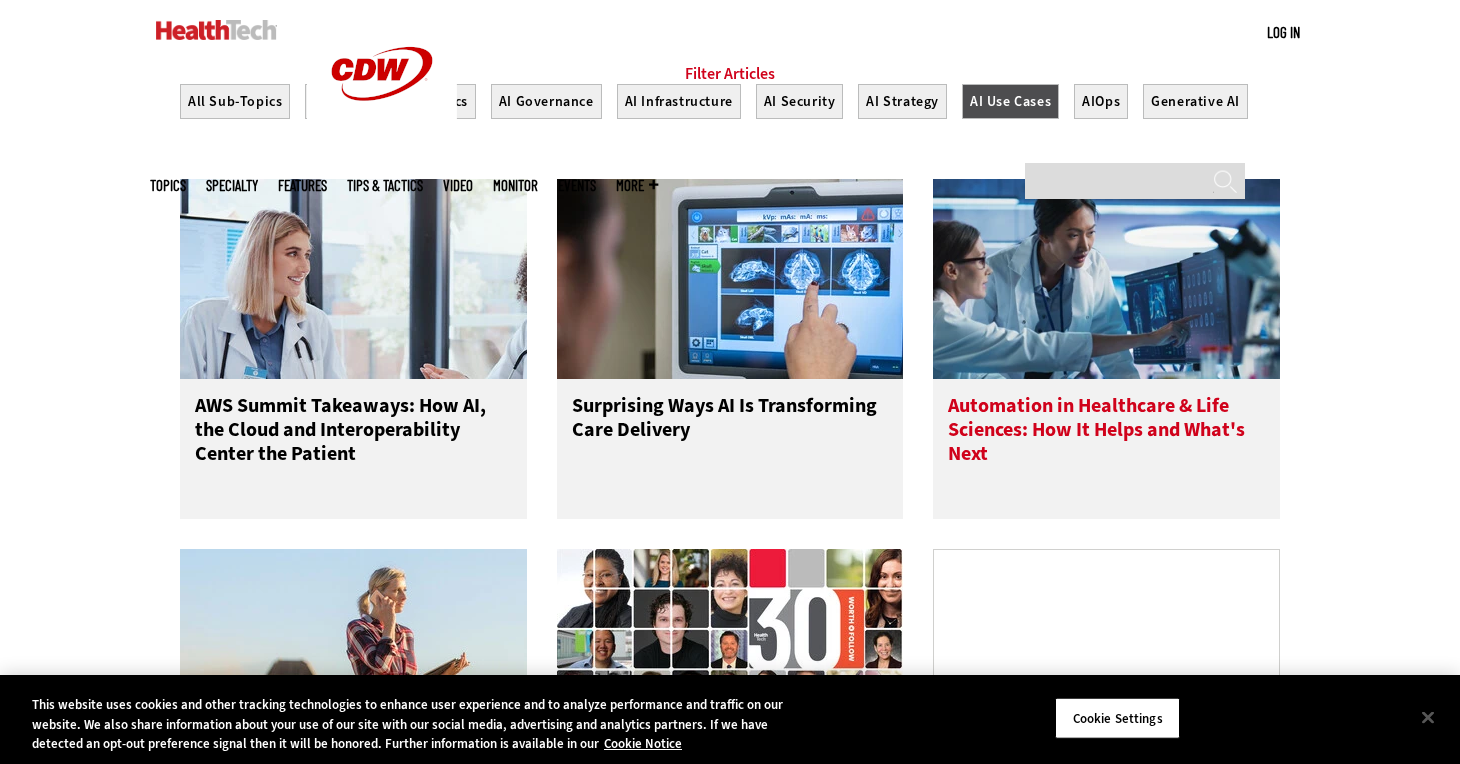 click on "Automation in Healthcare & Life Sciences: How It Helps and What's Next" at bounding box center [1106, 434] 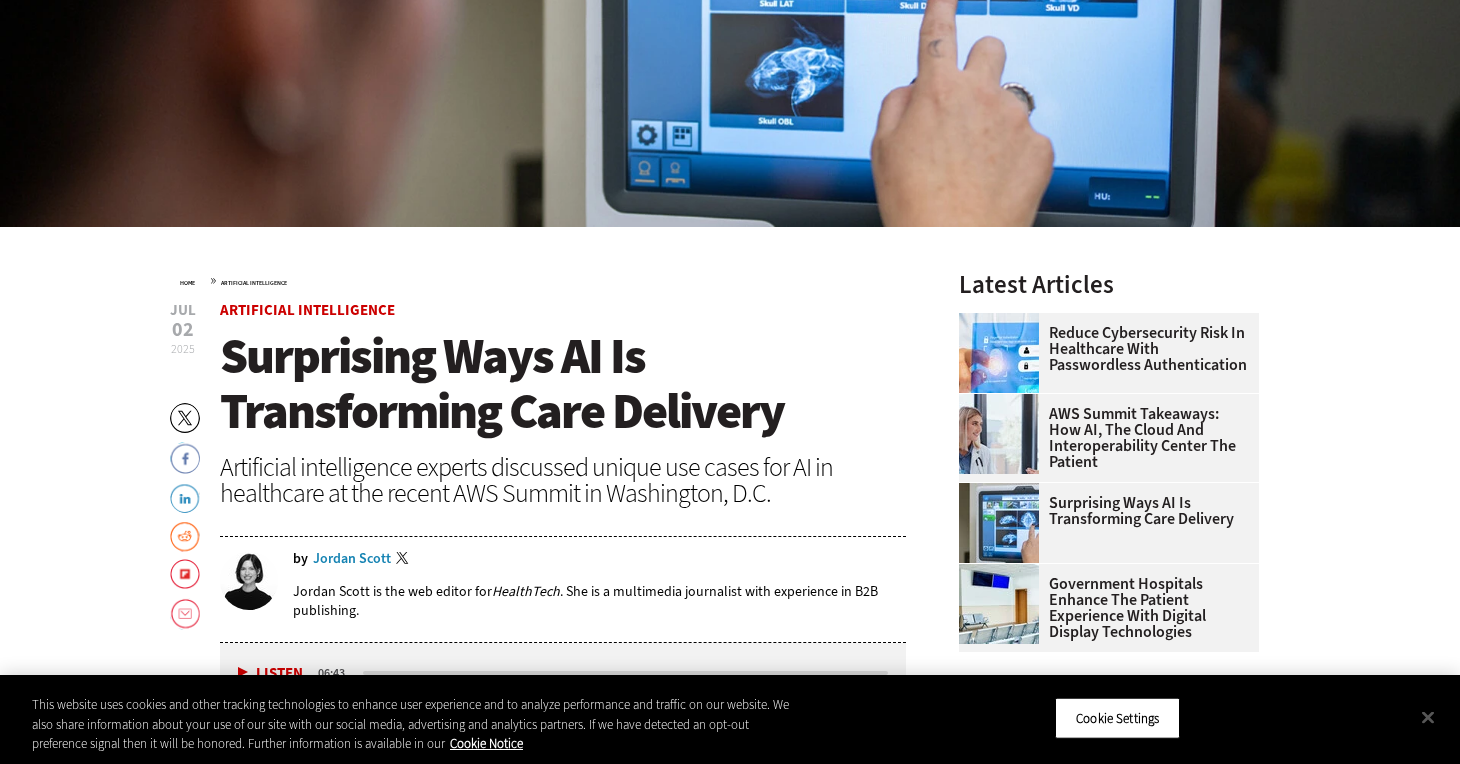scroll, scrollTop: 0, scrollLeft: 0, axis: both 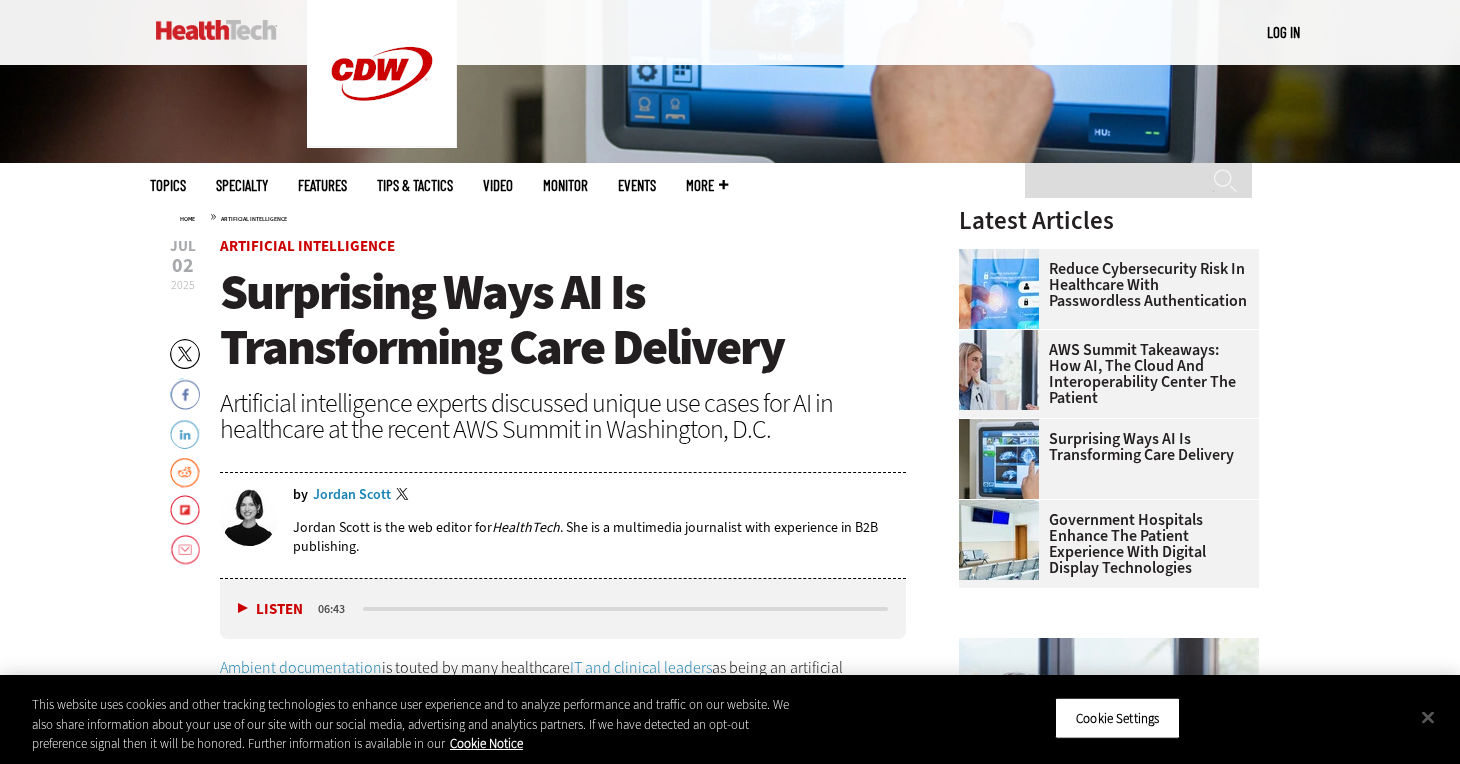 click on "LinkedIn" at bounding box center (185, 433) 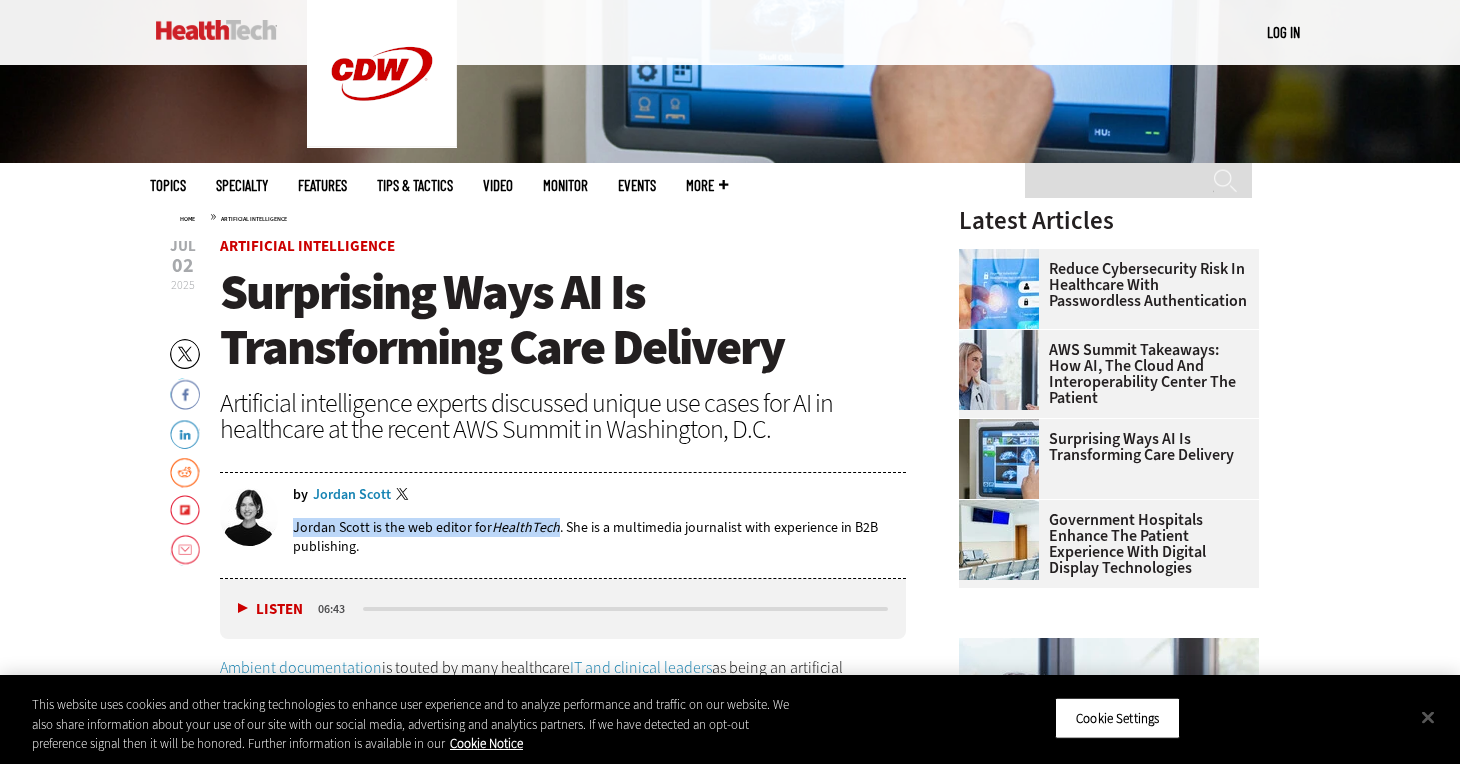 drag, startPoint x: 556, startPoint y: 529, endPoint x: 292, endPoint y: 528, distance: 264.0019 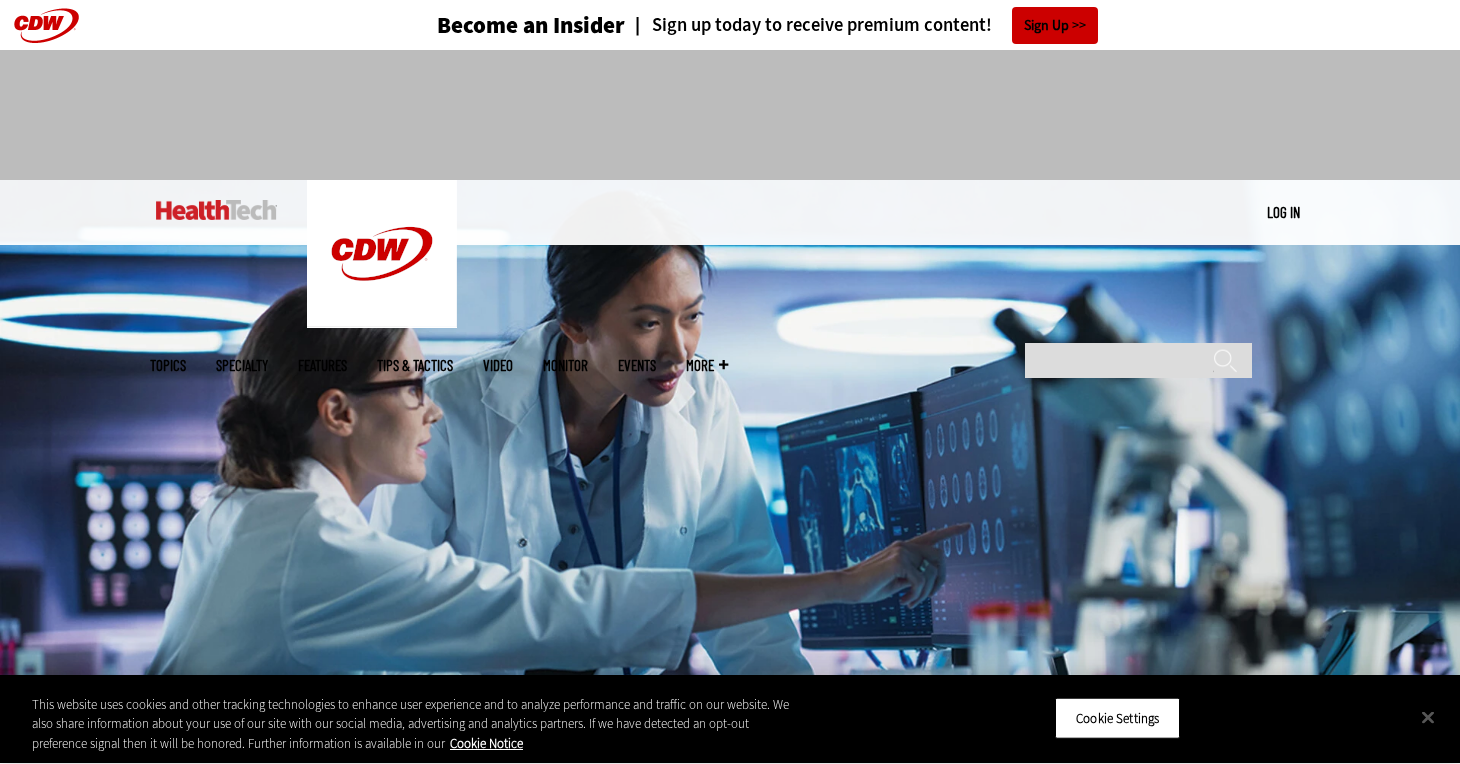 scroll, scrollTop: 714, scrollLeft: 0, axis: vertical 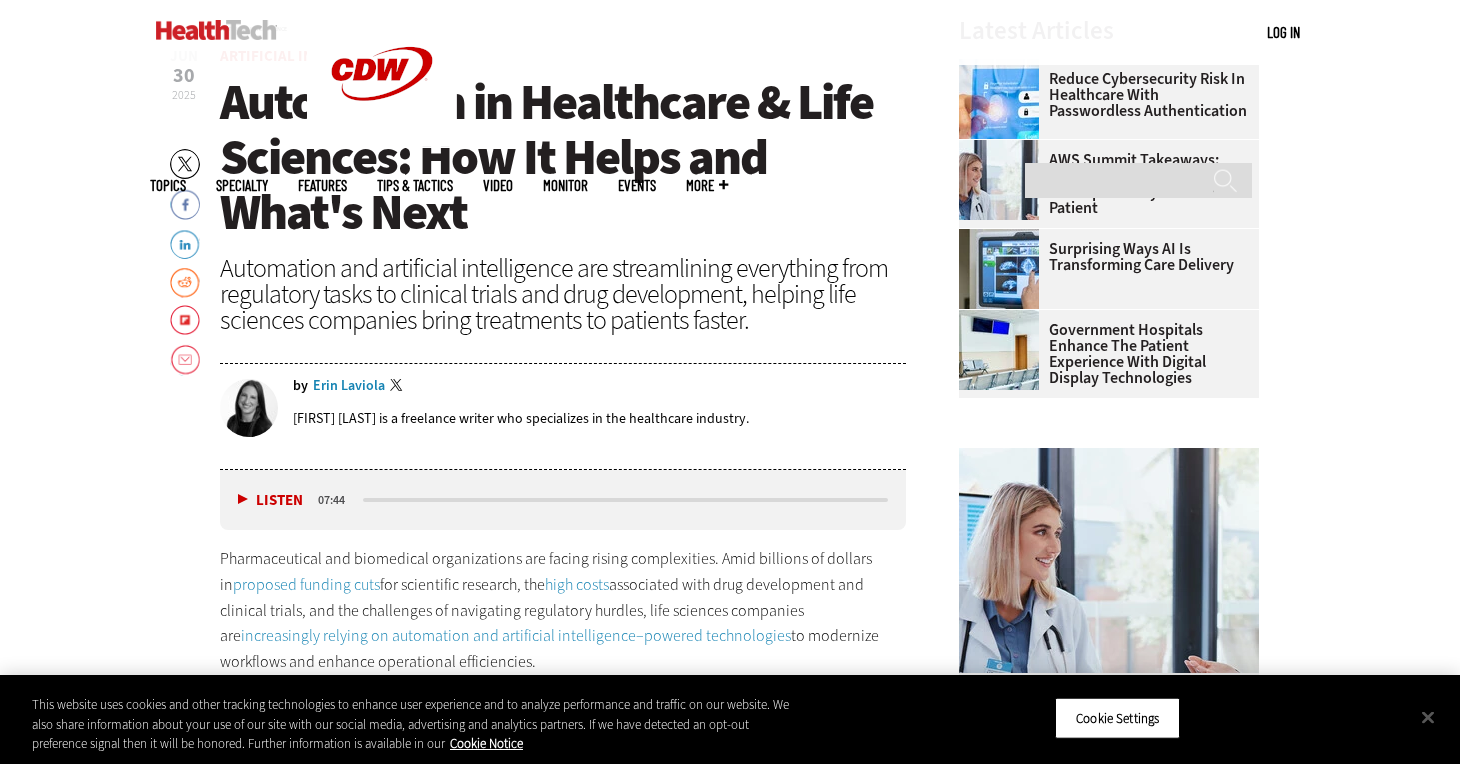click on "Erin Laviola" at bounding box center [349, 386] 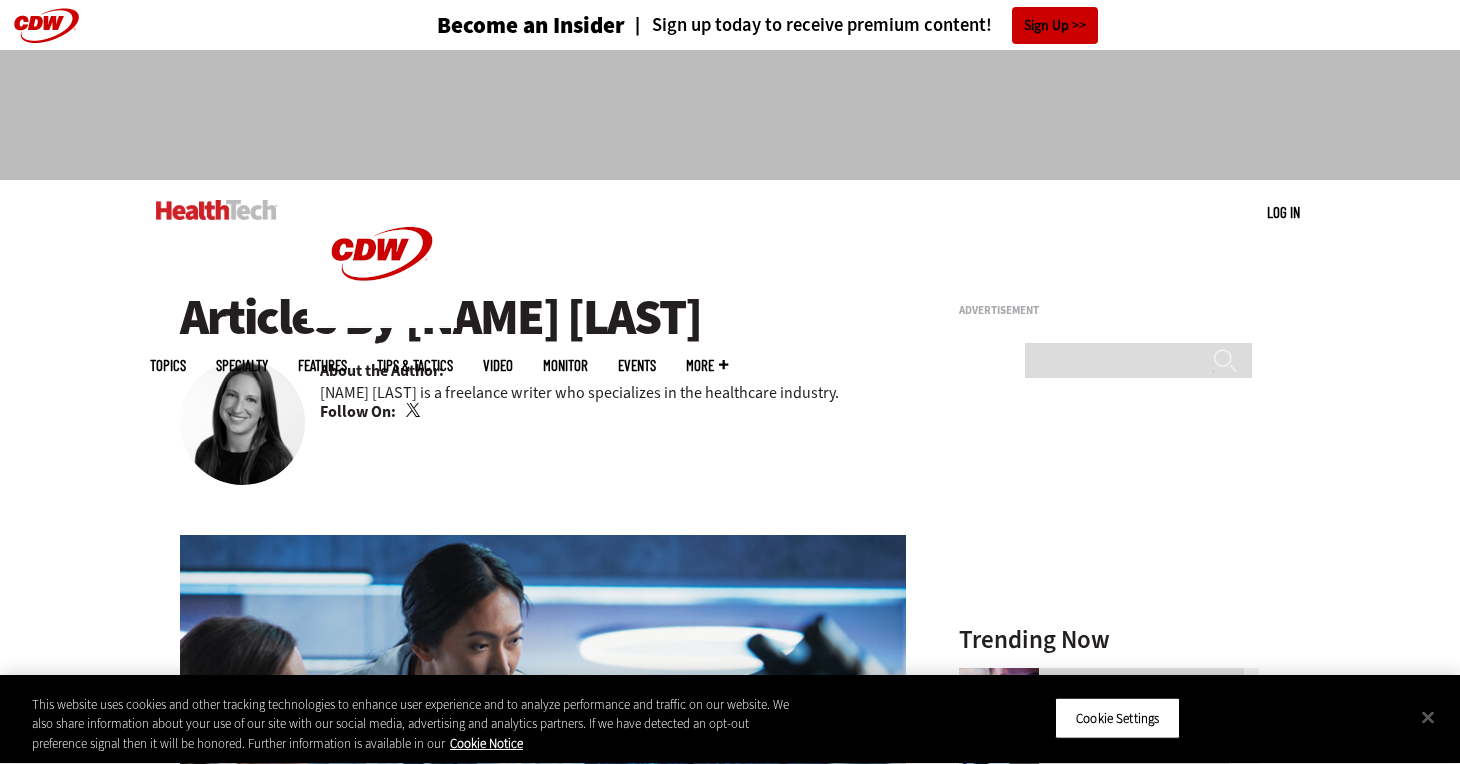scroll, scrollTop: 0, scrollLeft: 0, axis: both 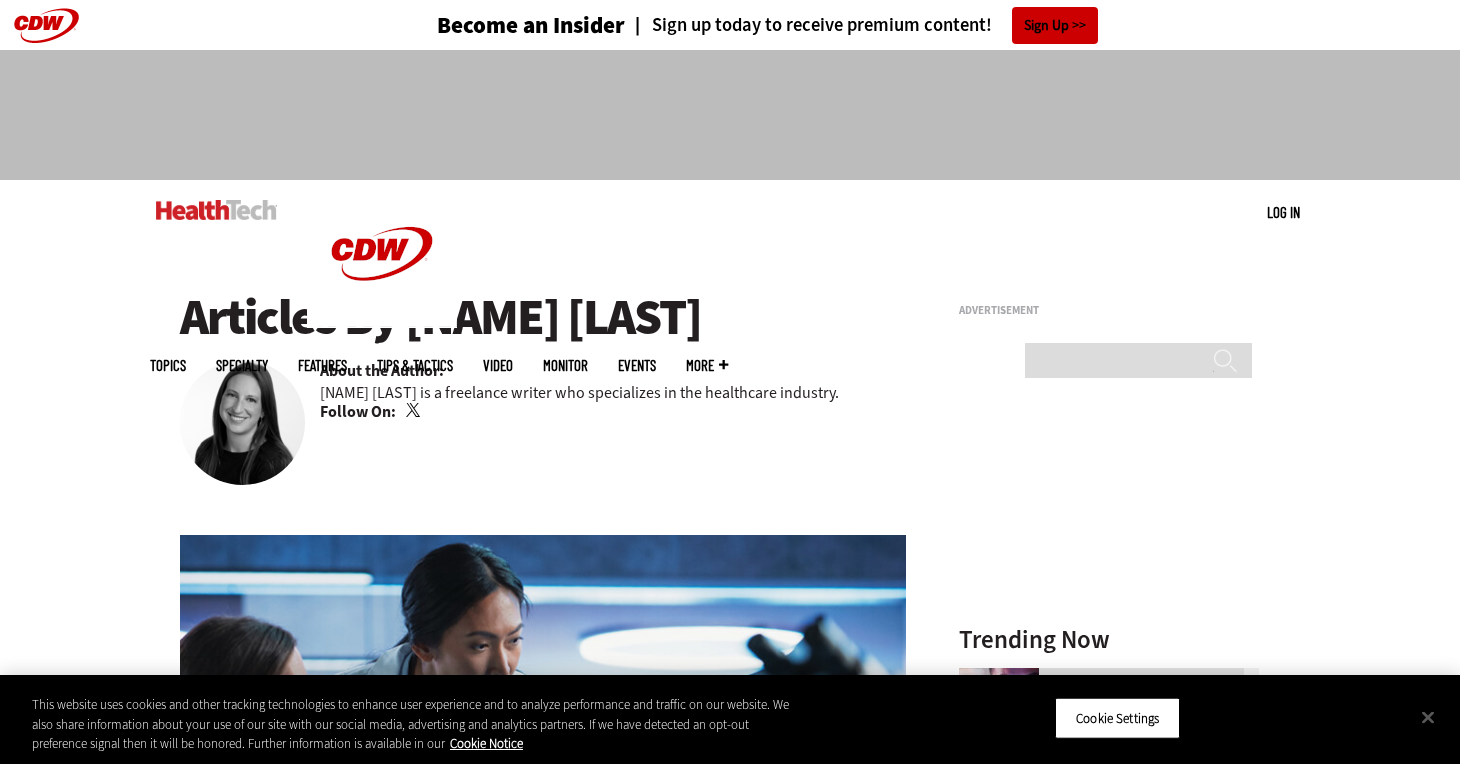 copy on "Erin Laviola" 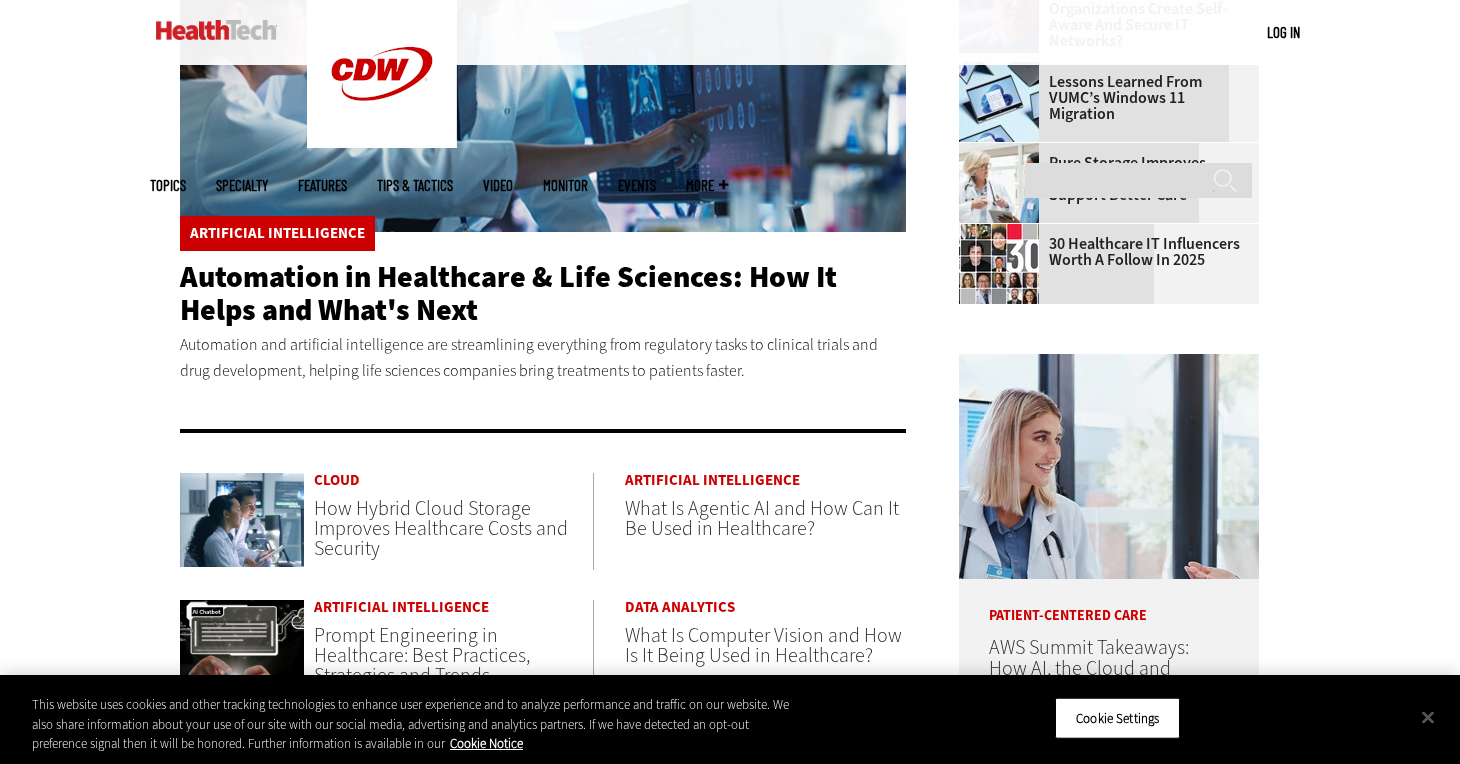 scroll, scrollTop: 694, scrollLeft: 0, axis: vertical 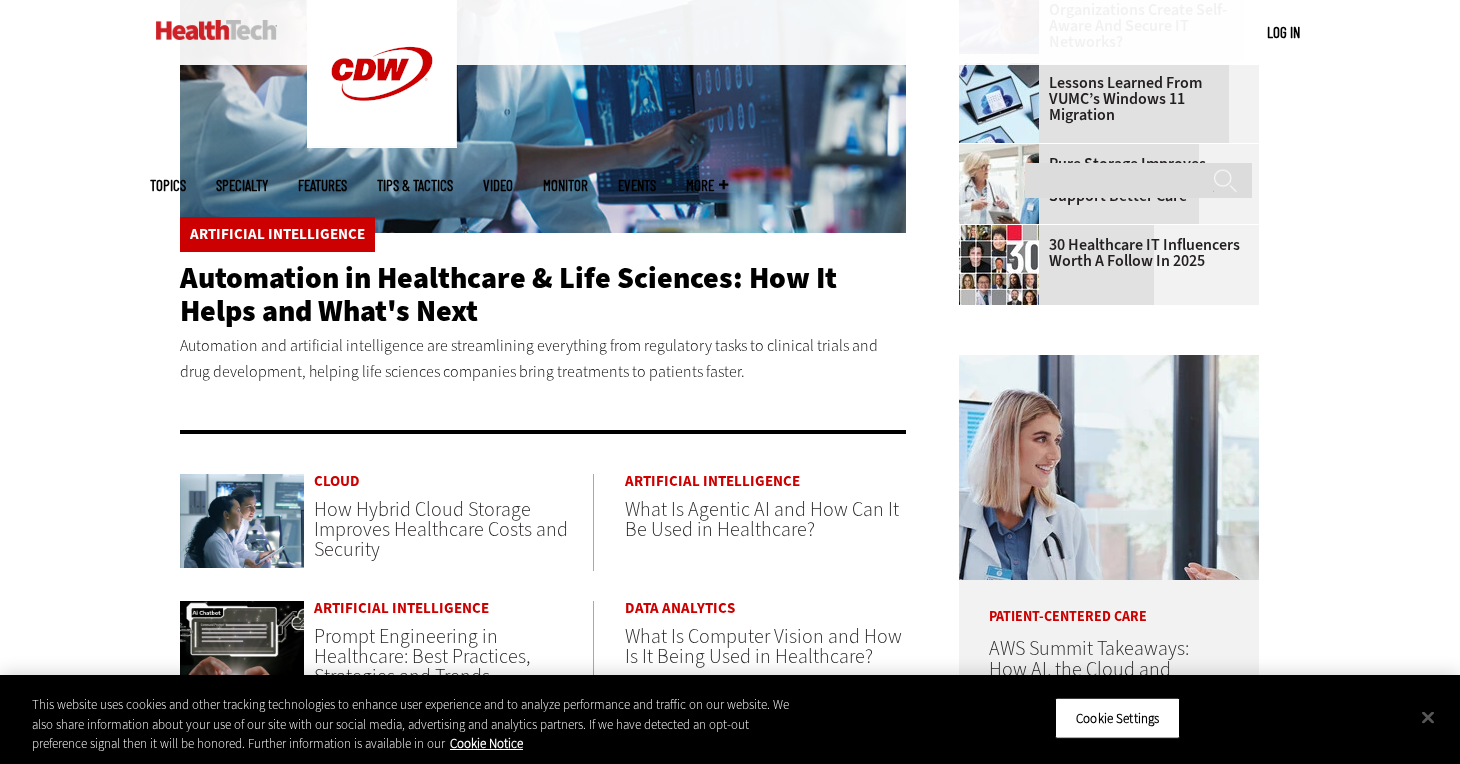 click on "Become an Insider
Sign up today to receive premium content!
Sign Up
MENU
Log in
Mobile menu
Topics
Artificial Intelligence
Cloud
Data Analytics
Data Center
Digital Workspace
Hardware
Internet
Management
Networking
Patient-Centered Care
Security
Software
Specialty
Ambulatory Care
Biotech
Hospitals" at bounding box center (730, 564) 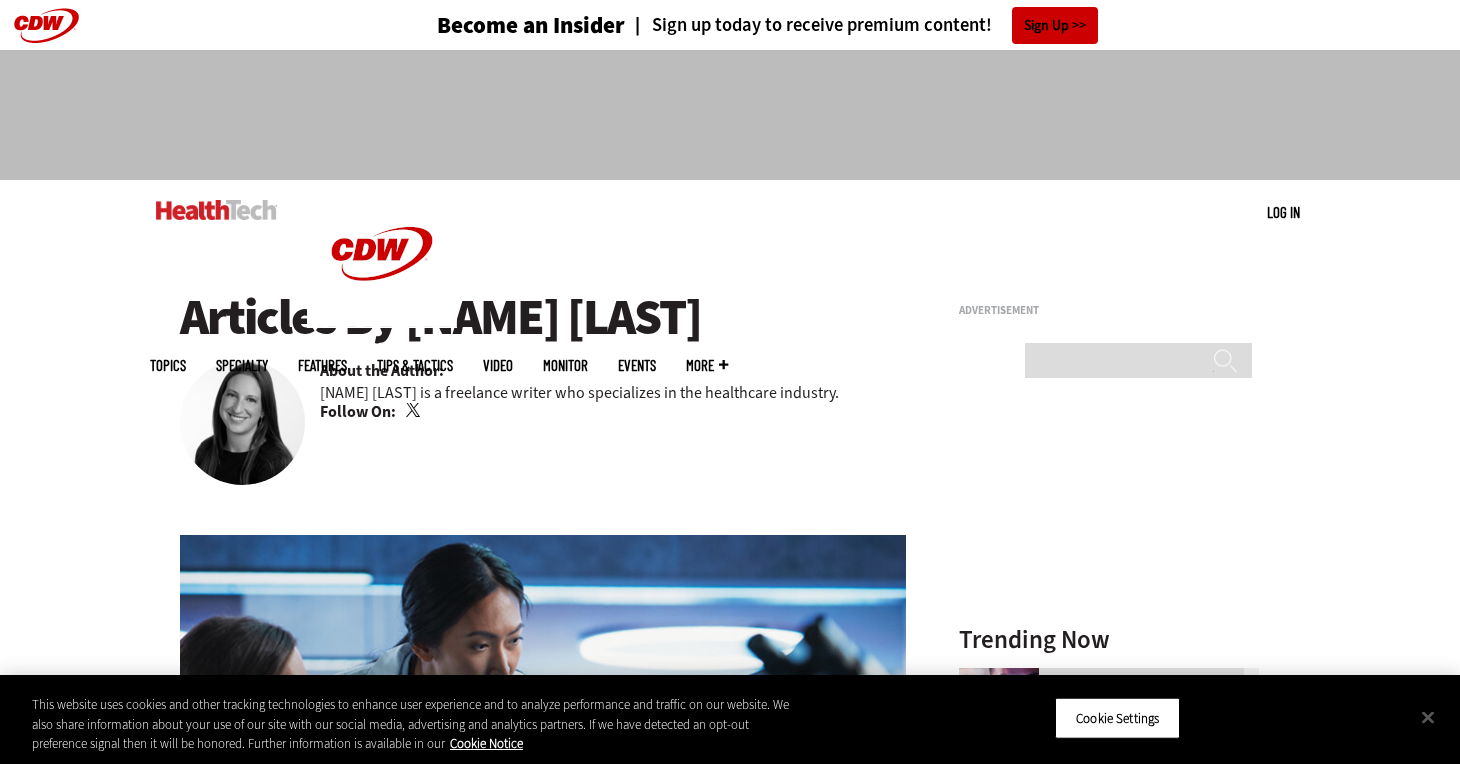 scroll, scrollTop: 0, scrollLeft: 0, axis: both 